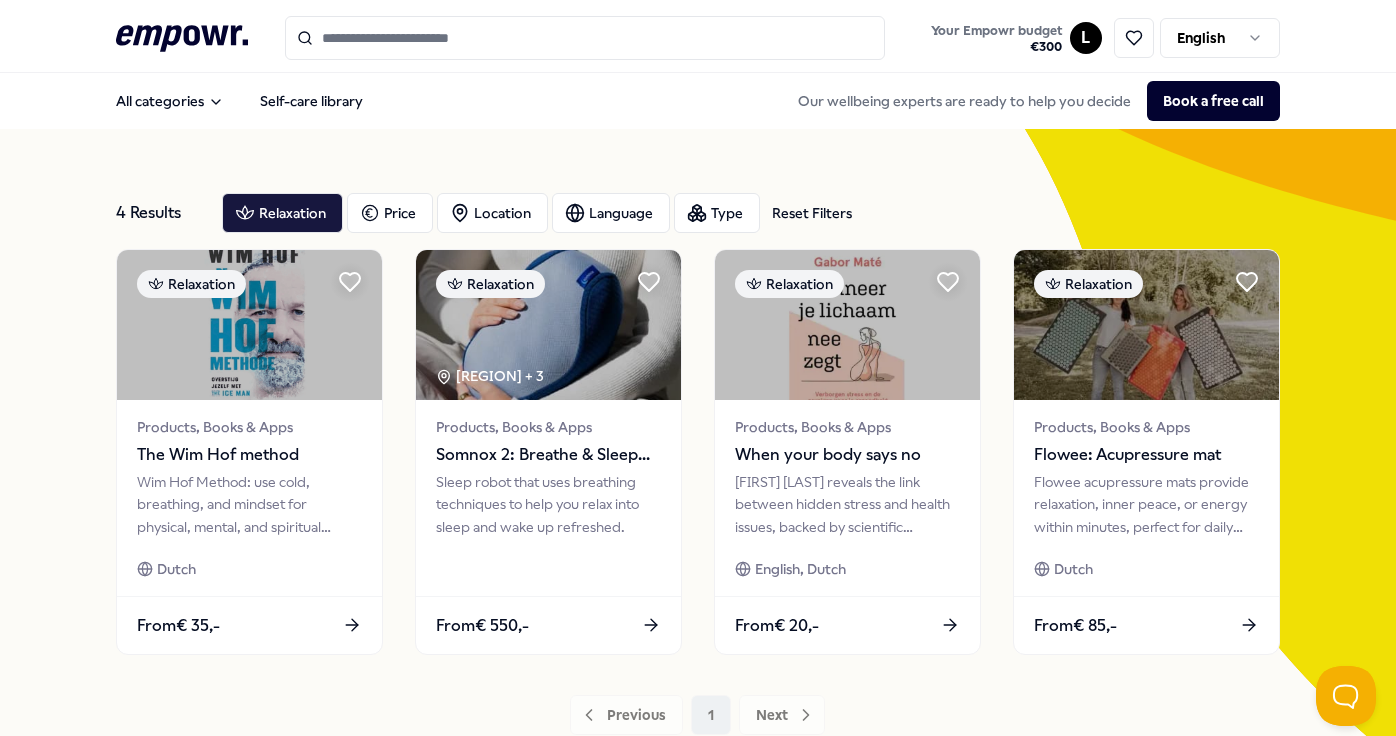 scroll, scrollTop: 0, scrollLeft: 0, axis: both 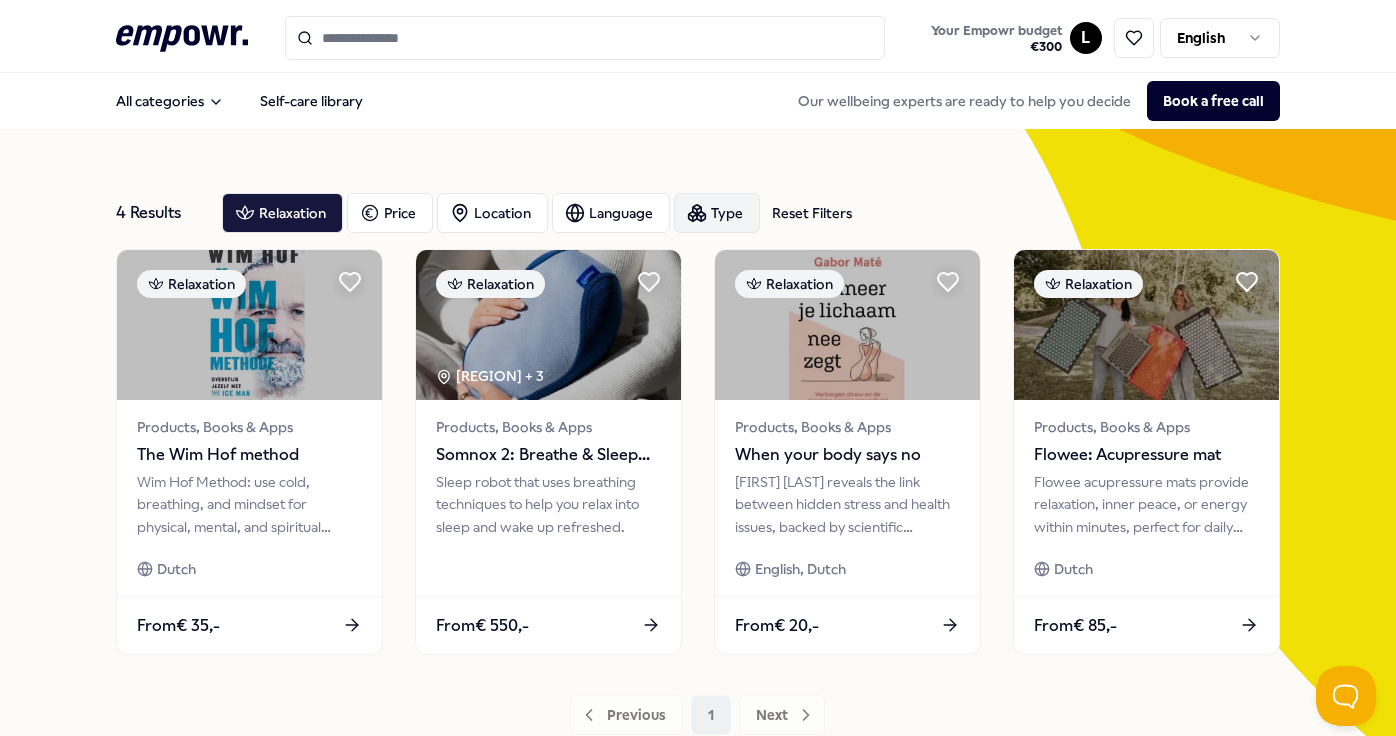click on "Type" at bounding box center [717, 213] 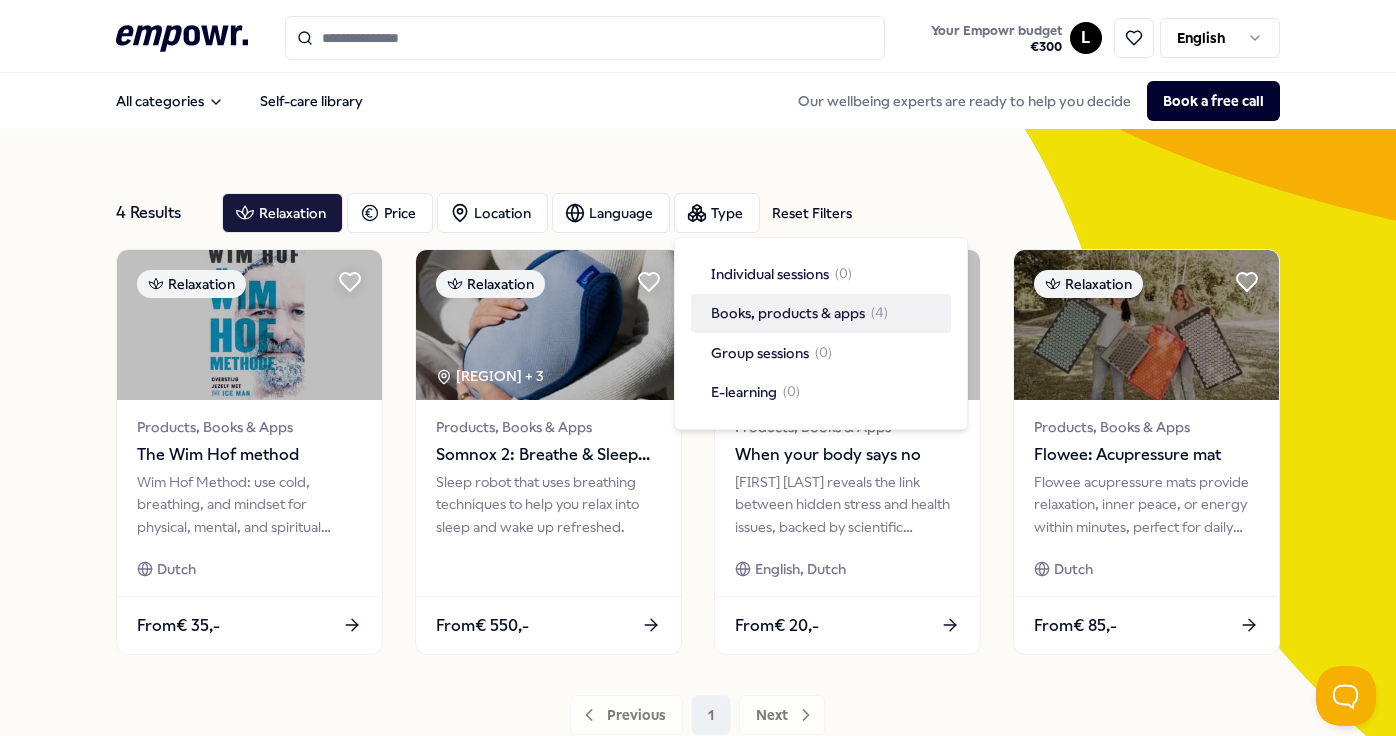 click on "Books, products & apps ( 4 )" at bounding box center (821, 313) 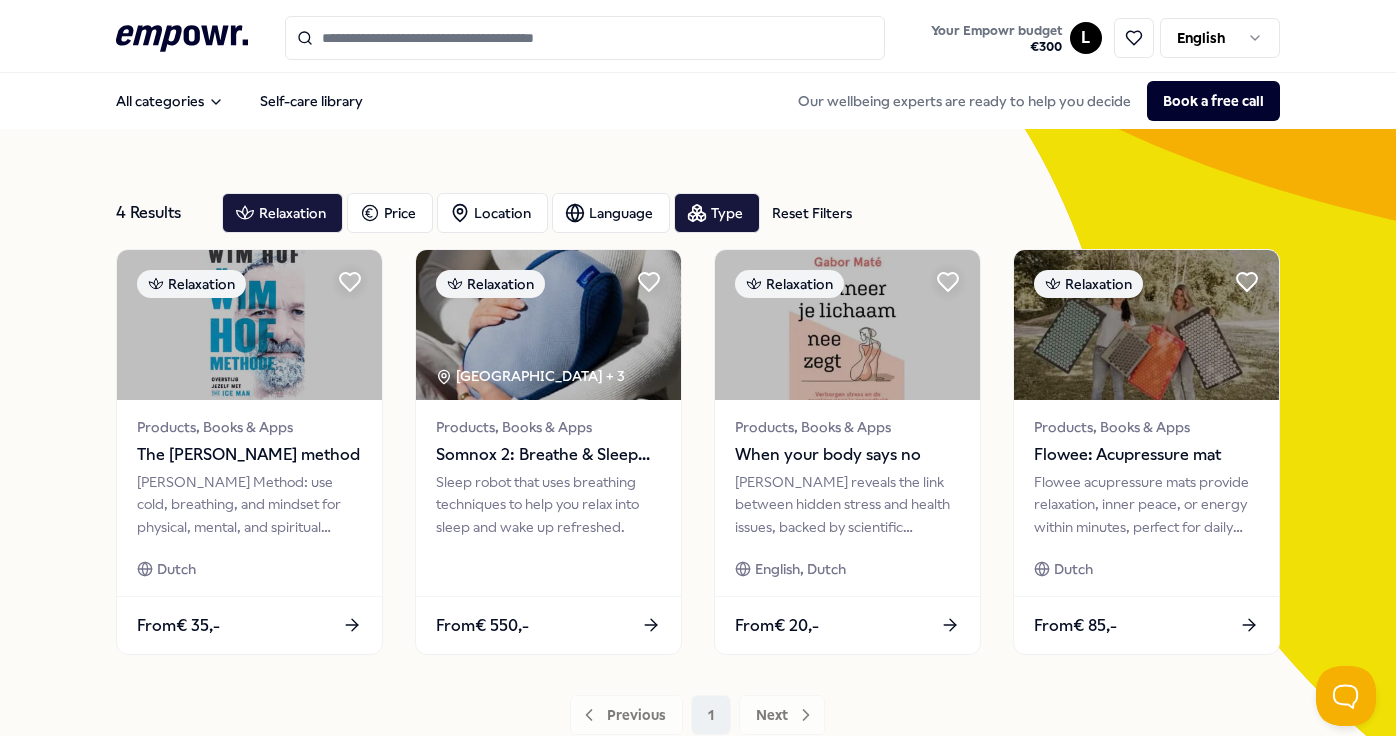 scroll, scrollTop: 0, scrollLeft: 0, axis: both 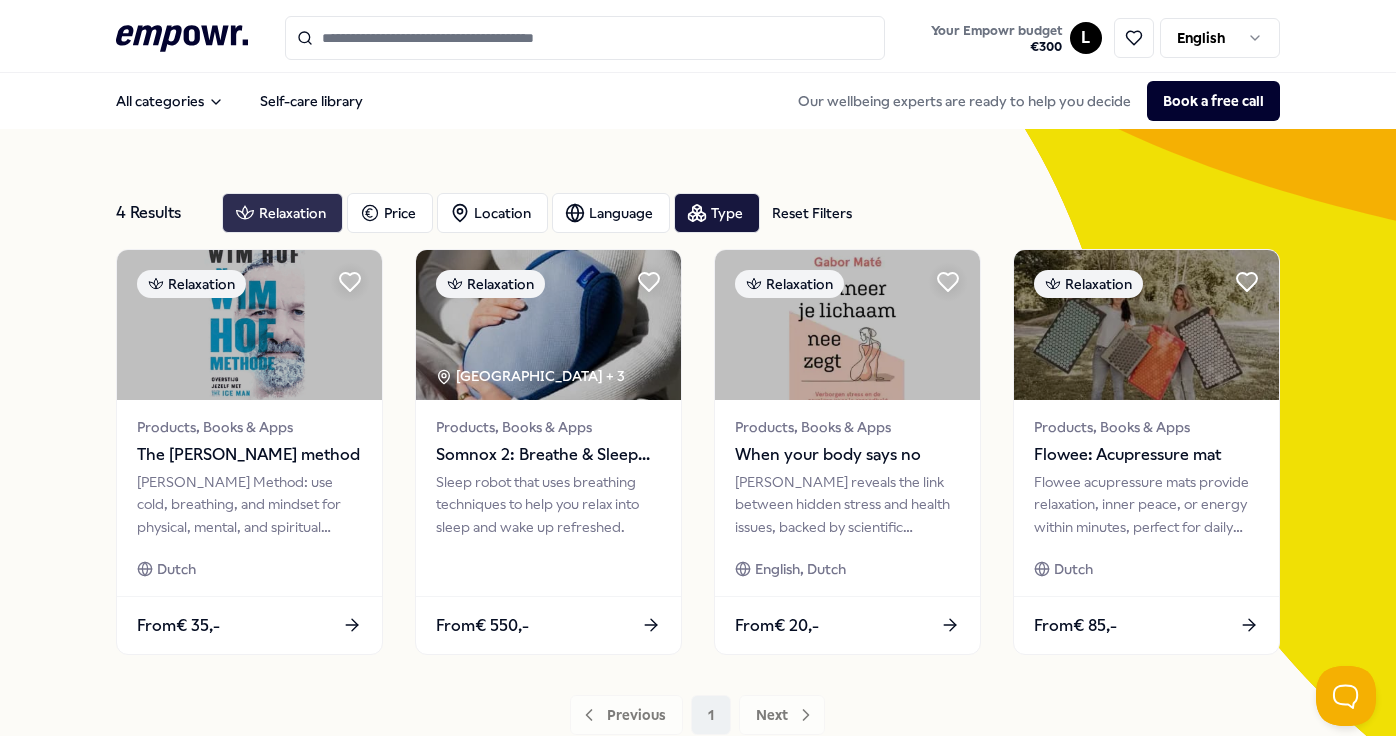 click on "Relaxation" at bounding box center [282, 213] 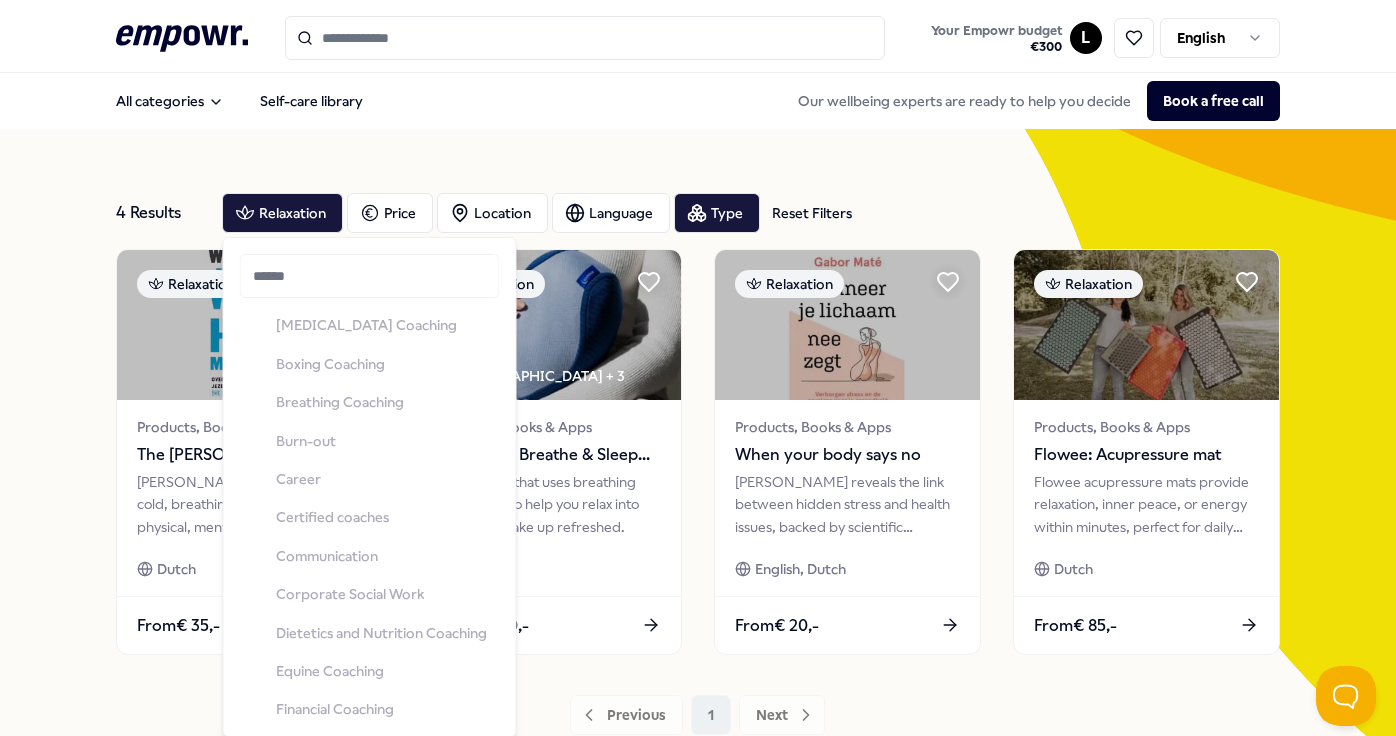 scroll, scrollTop: 0, scrollLeft: 0, axis: both 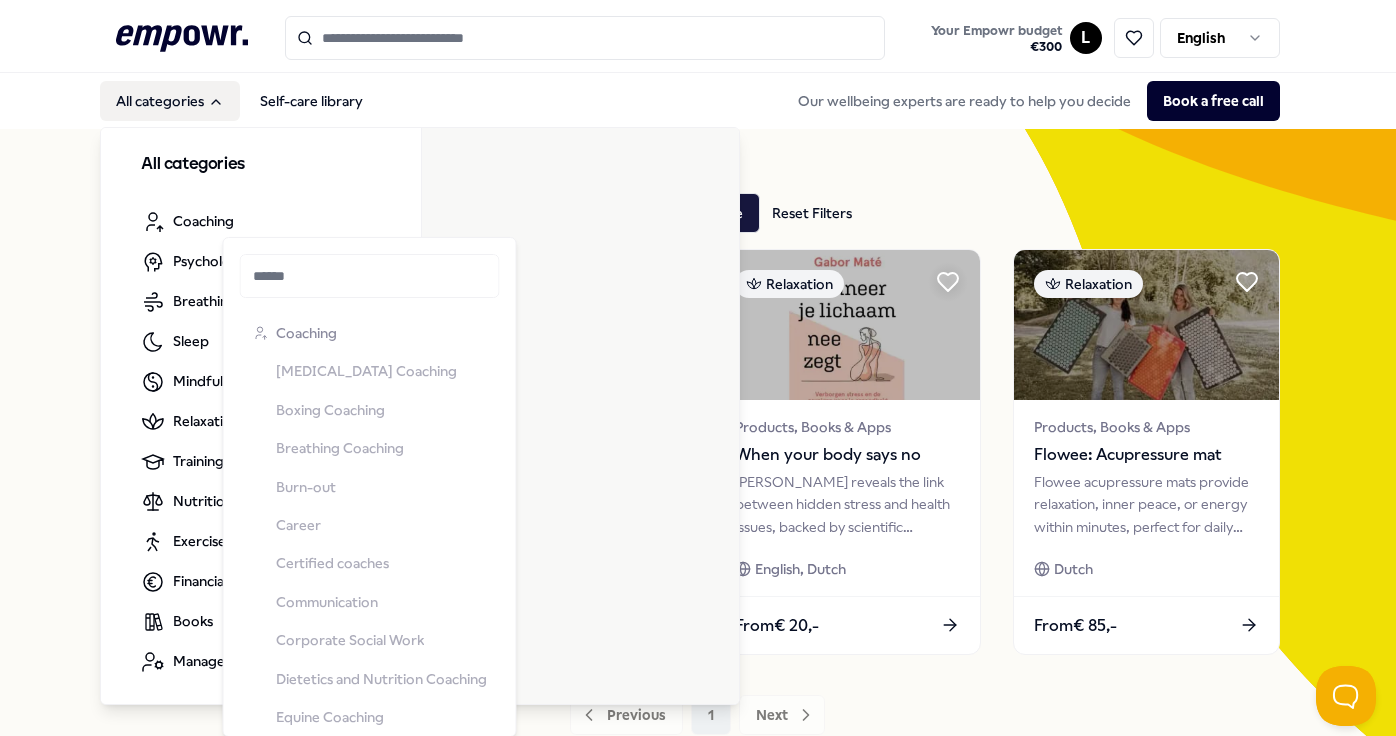 click on "All categories" at bounding box center [261, 165] 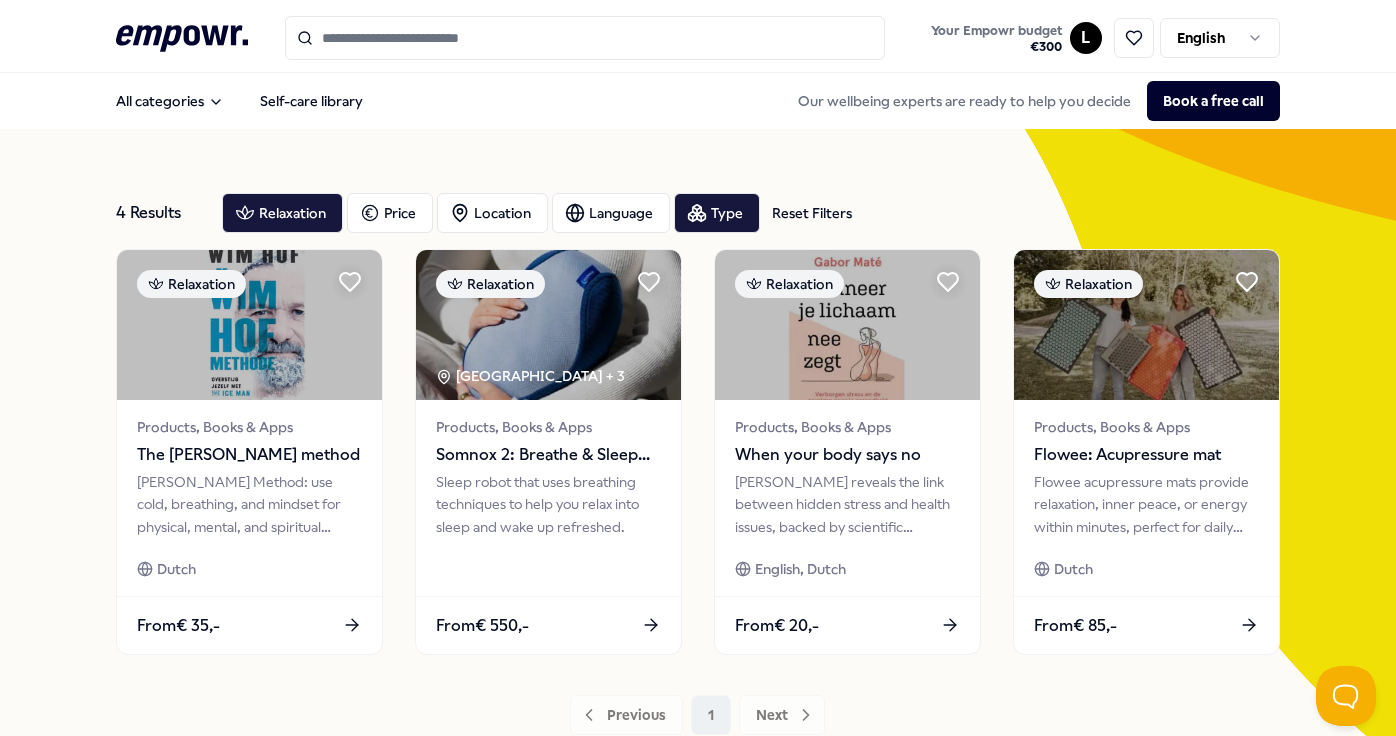 click on ".empowr-logo_svg__cls-1{fill:#03032f}" 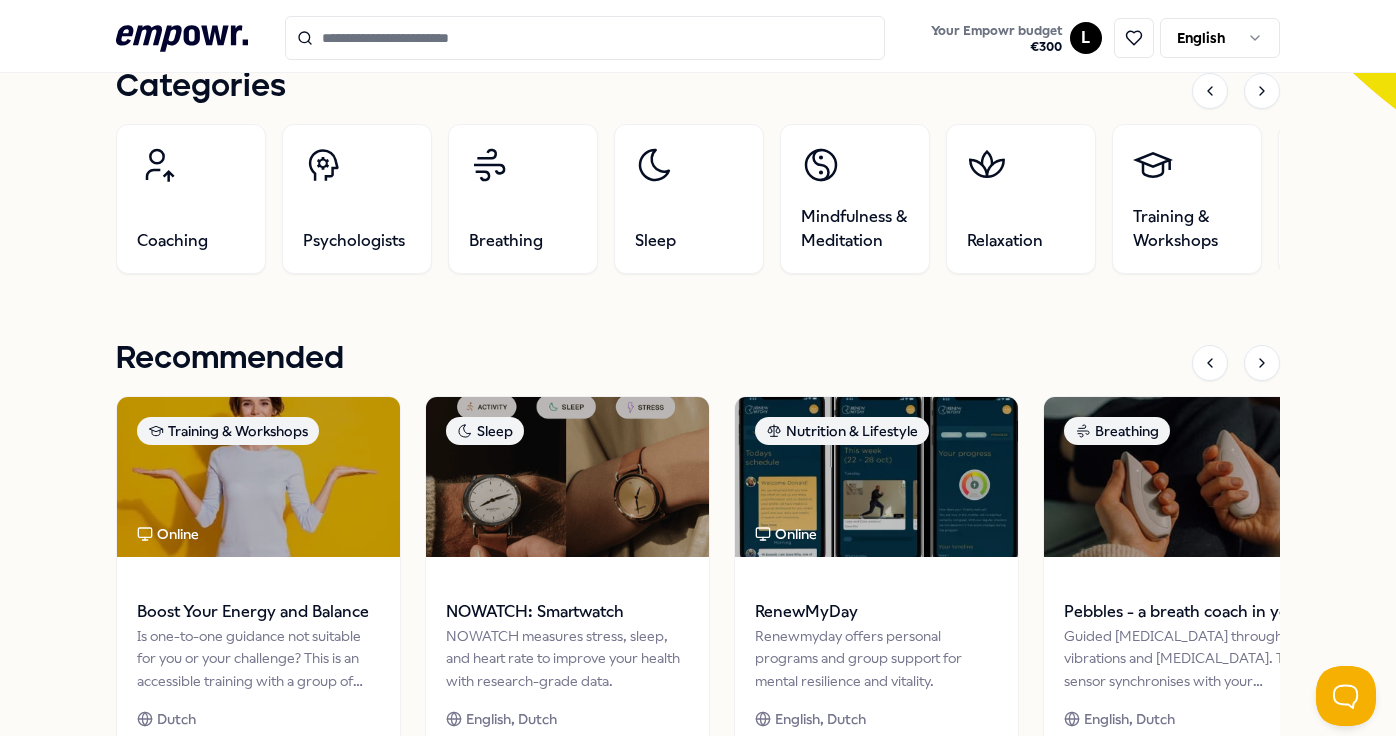 scroll, scrollTop: 682, scrollLeft: 0, axis: vertical 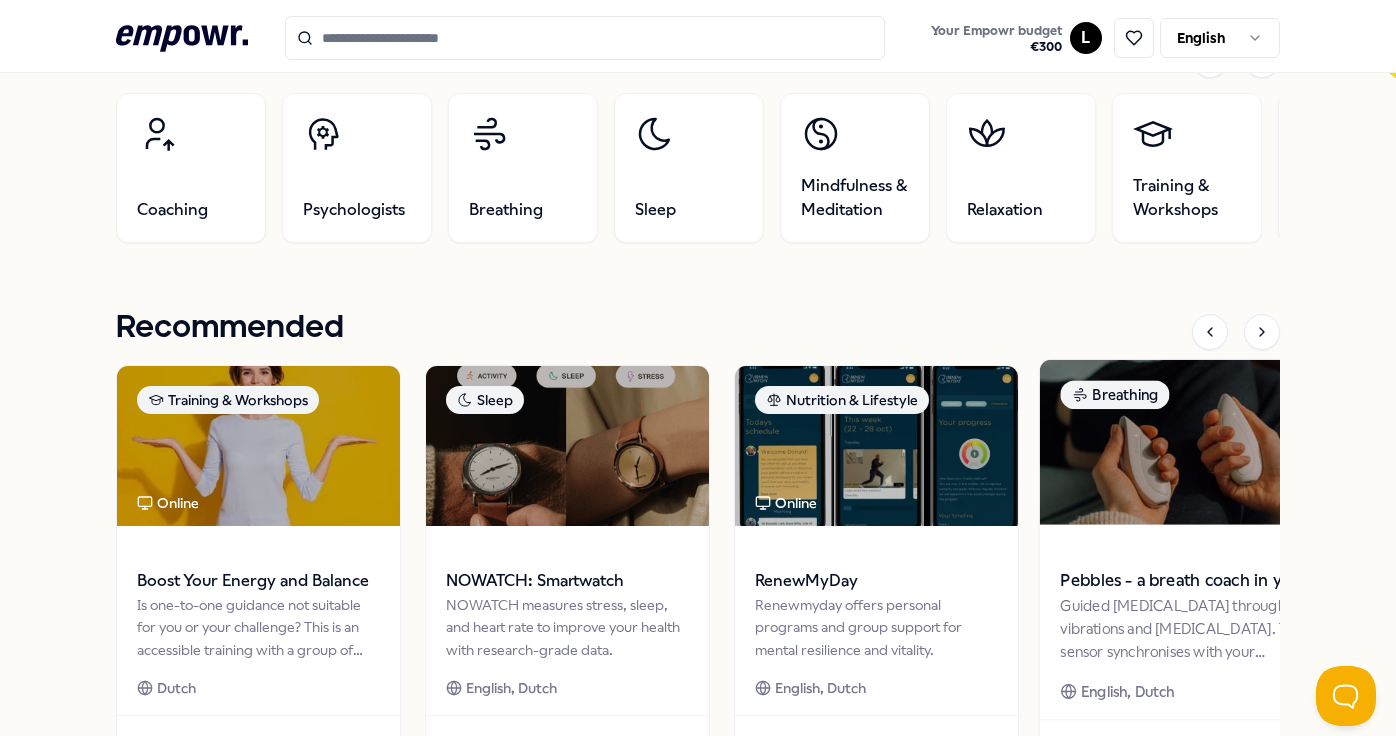 click at bounding box center (1185, 442) 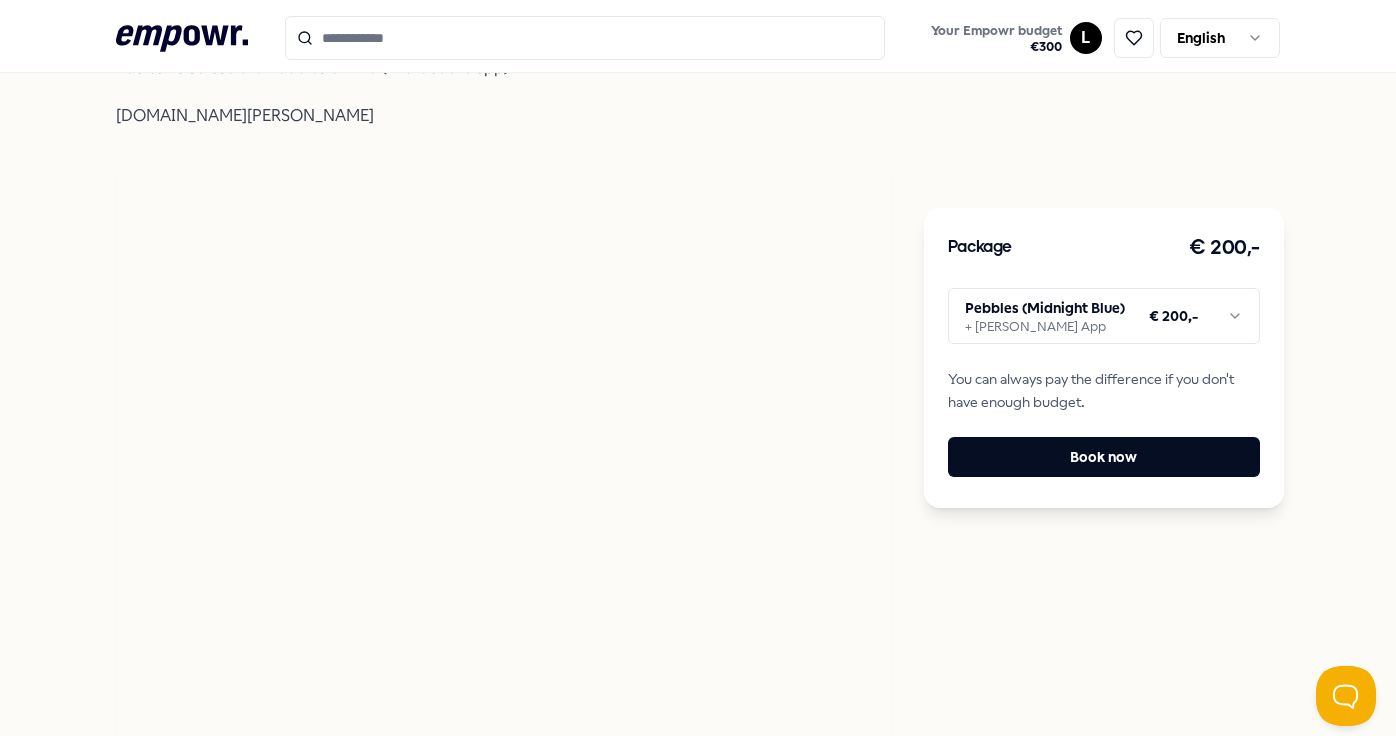 scroll, scrollTop: 0, scrollLeft: 0, axis: both 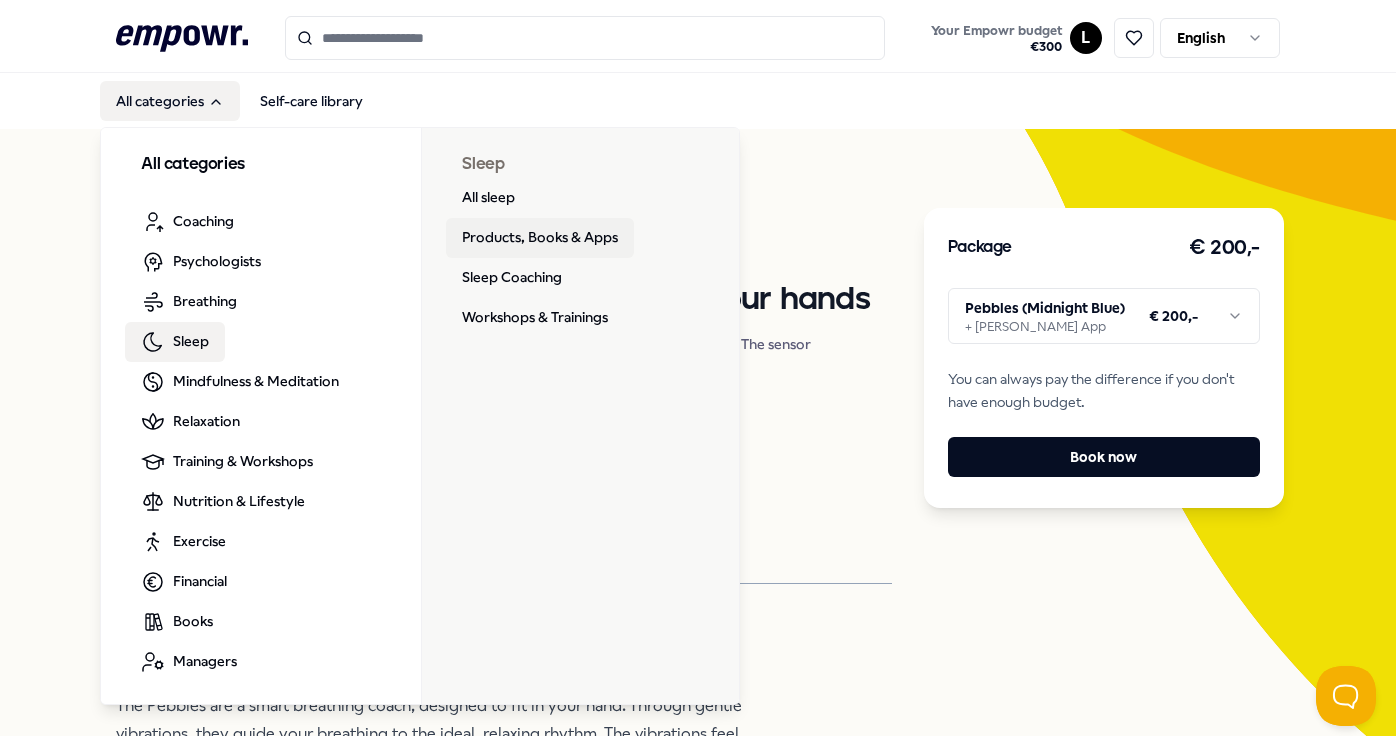 click on "Products, Books & Apps" at bounding box center (540, 238) 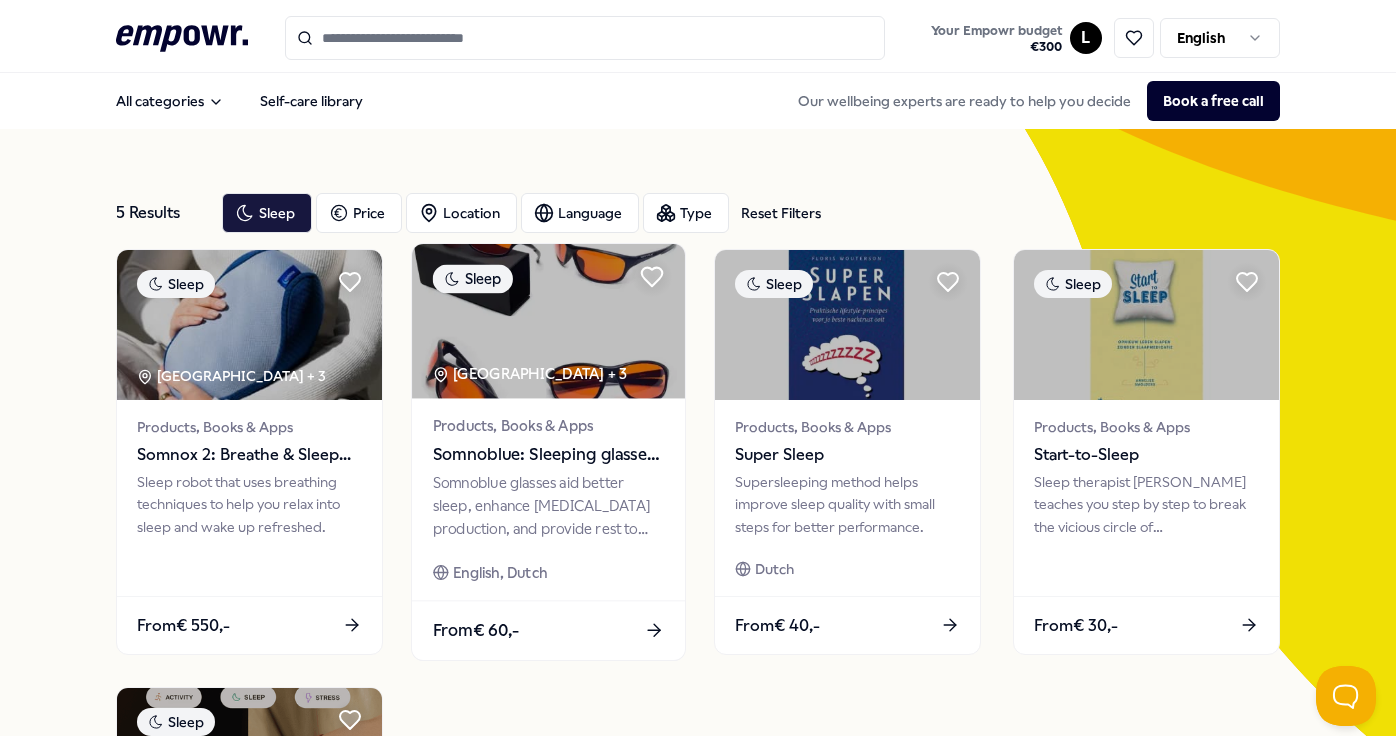 click at bounding box center [548, 321] 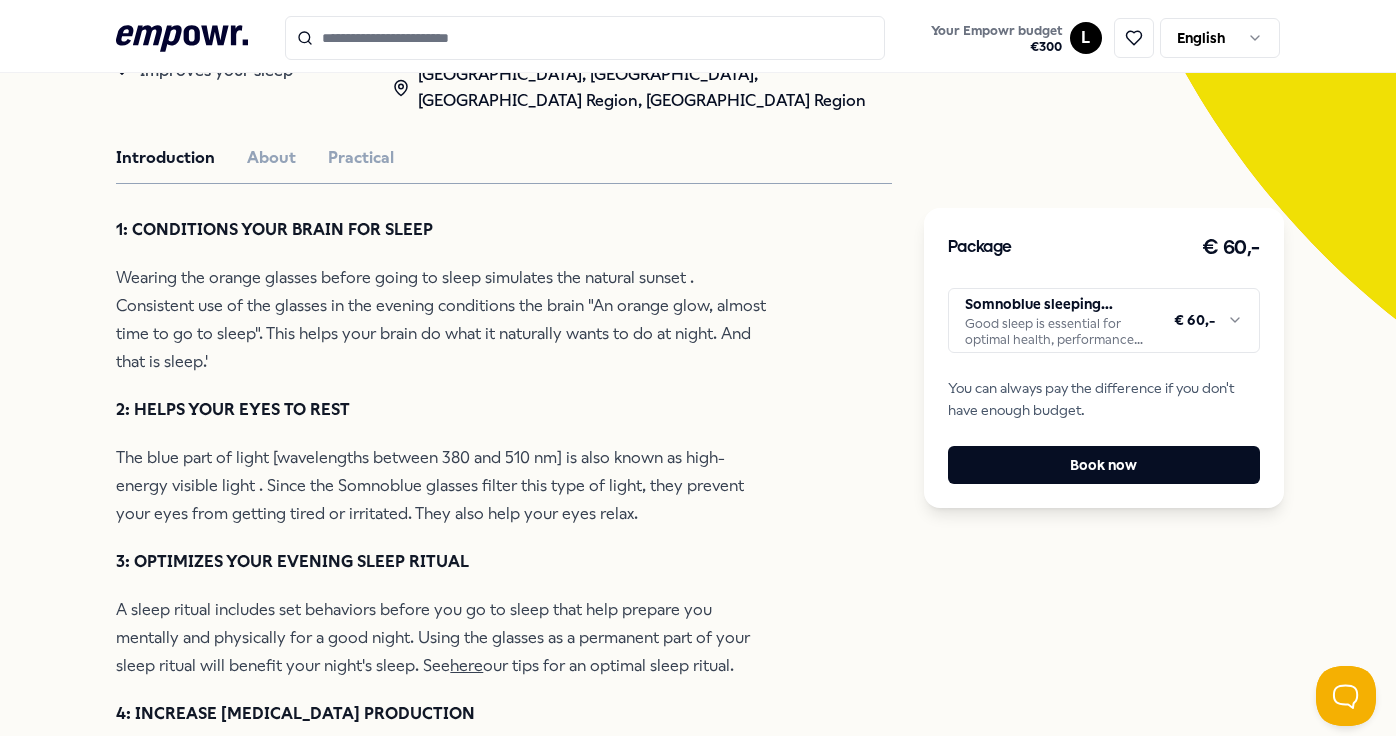 scroll, scrollTop: 0, scrollLeft: 0, axis: both 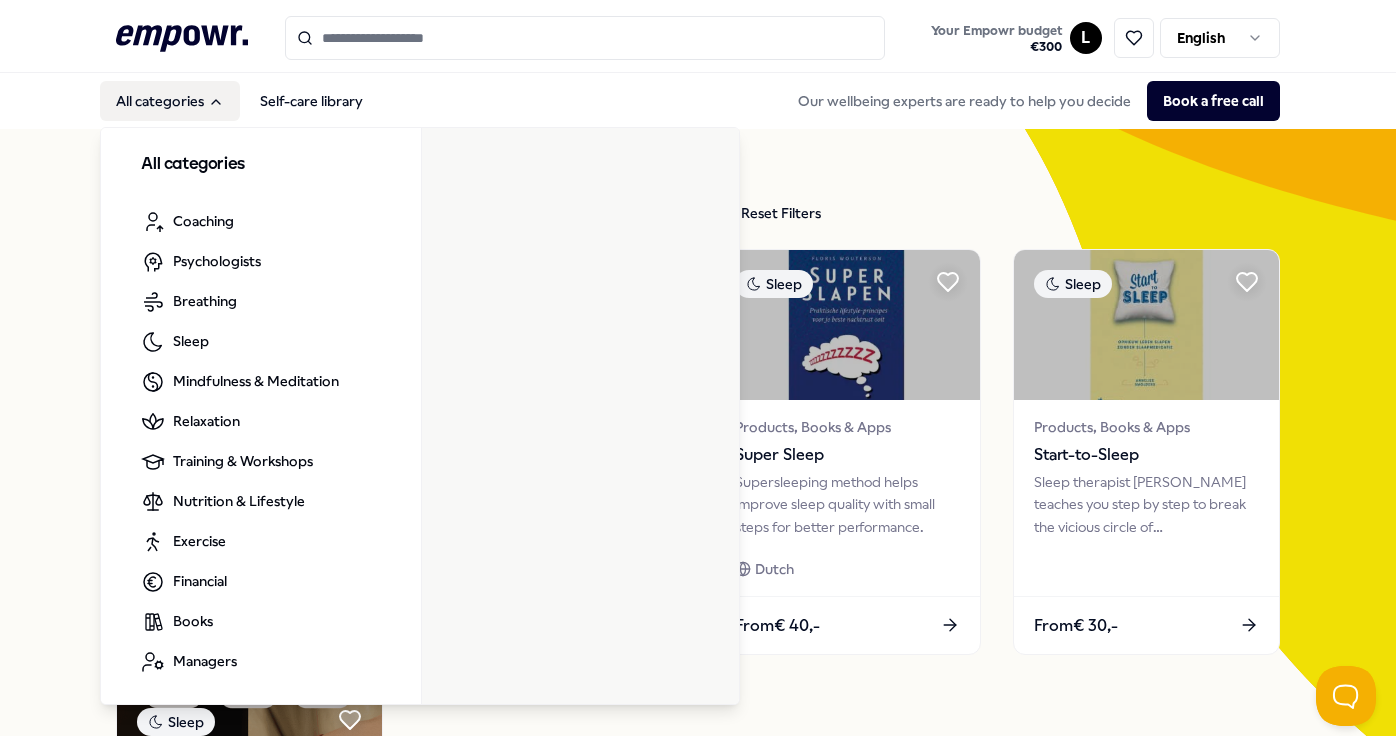 click on "All categories" at bounding box center (170, 101) 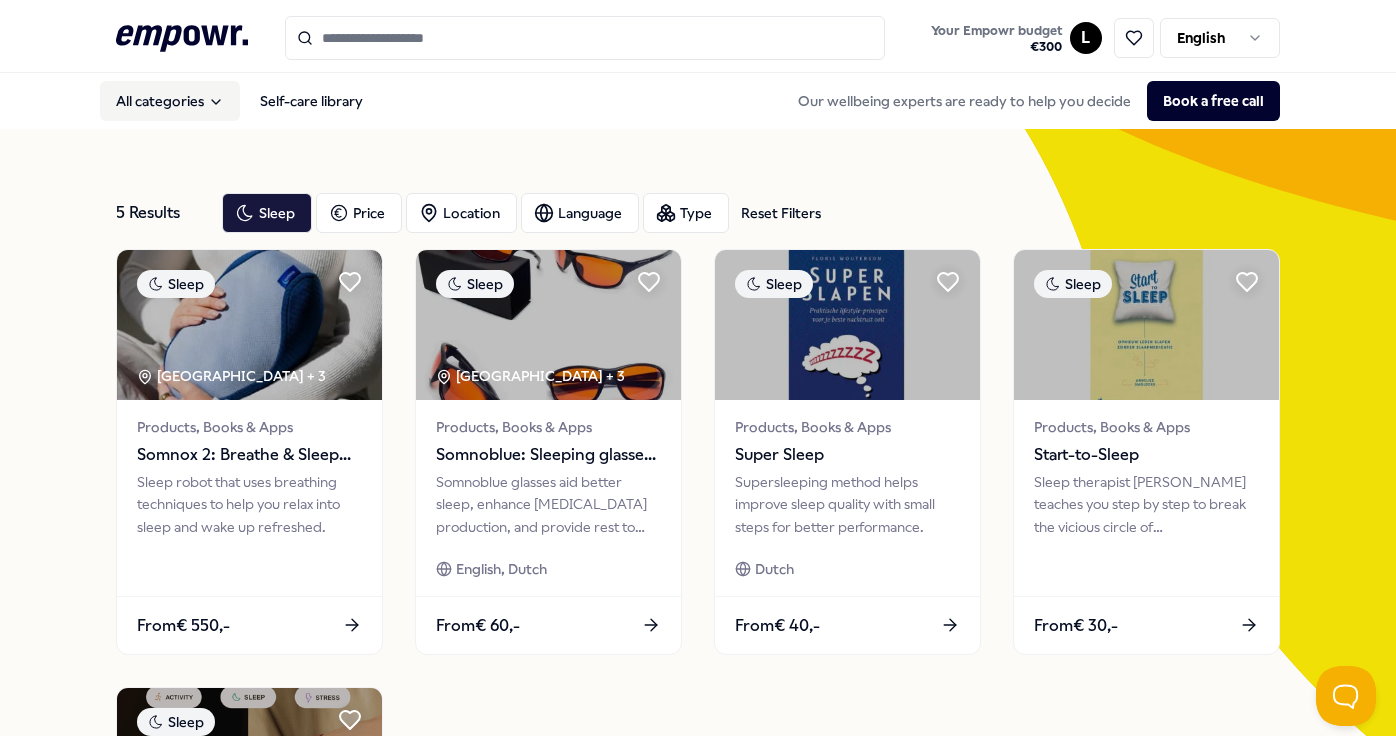 click on "All categories" at bounding box center (170, 101) 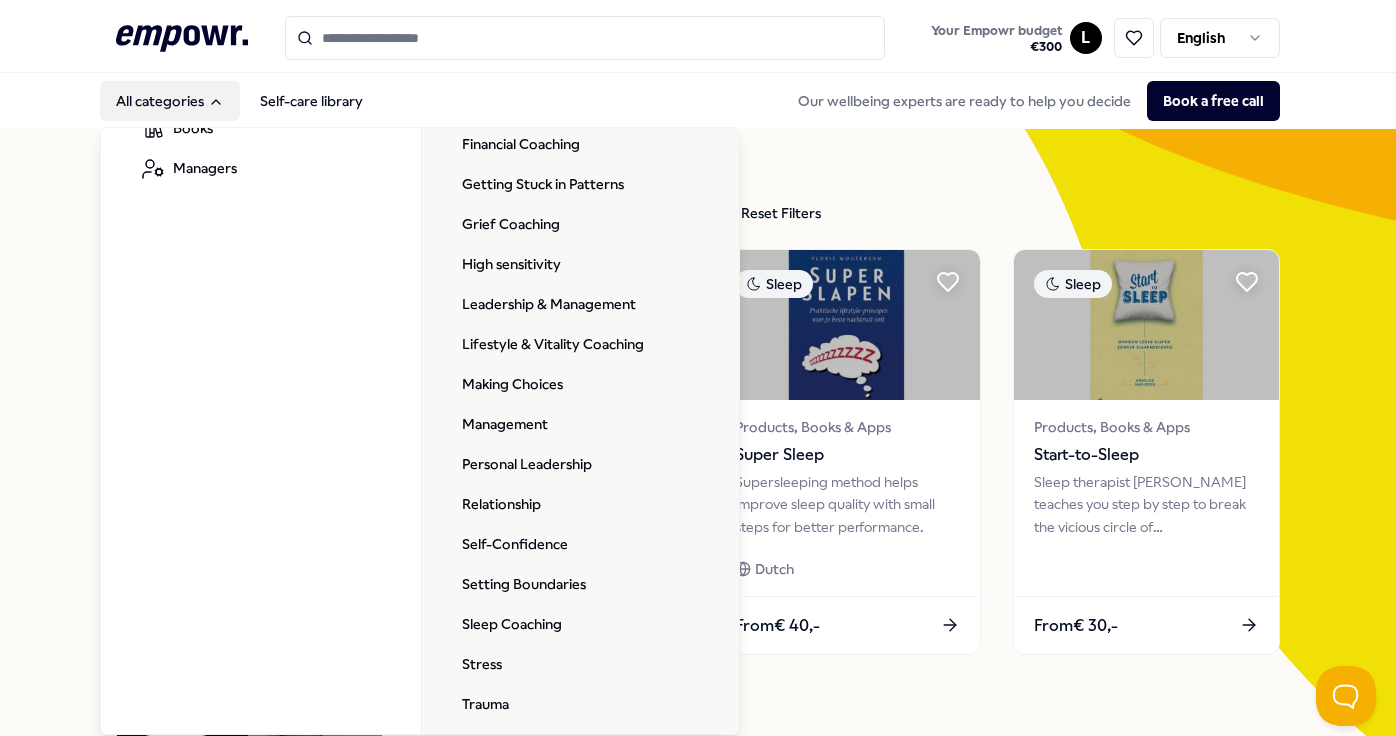 scroll, scrollTop: 505, scrollLeft: 0, axis: vertical 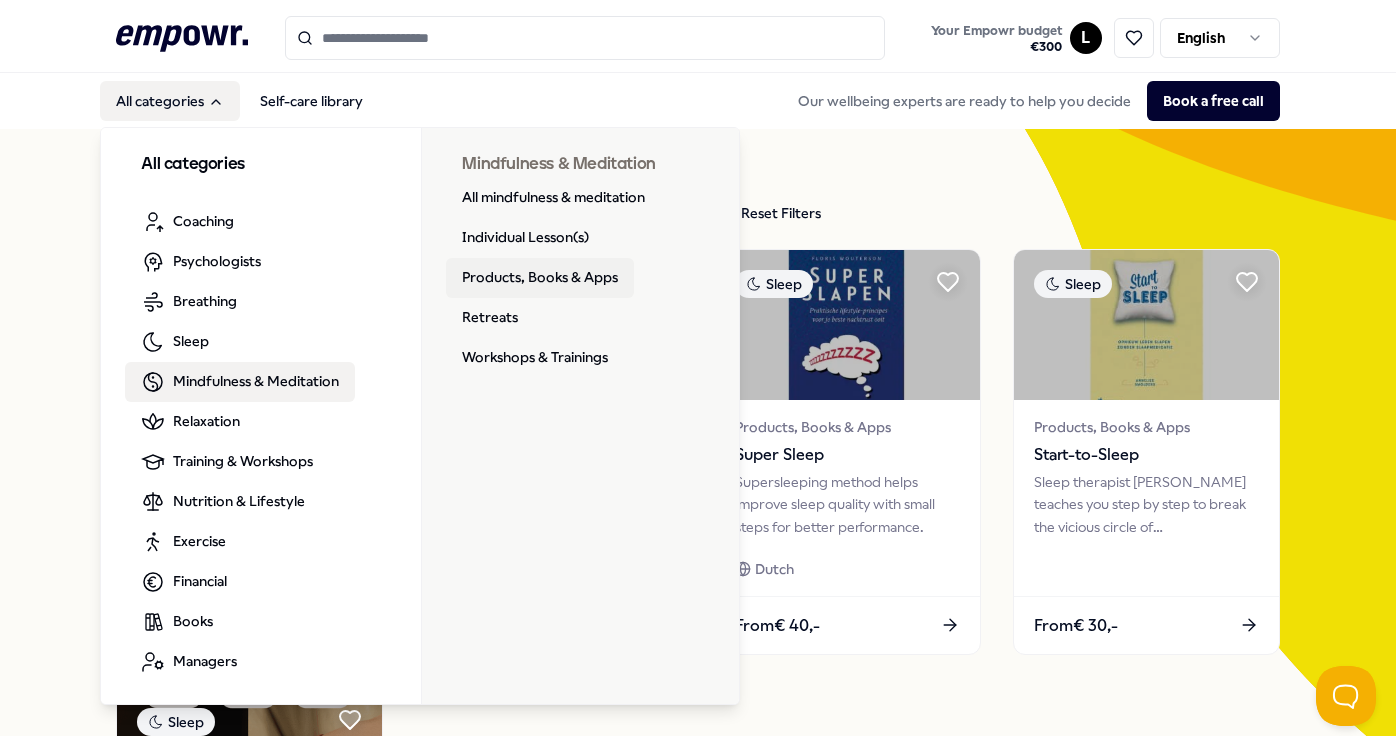 click on "Products, Books & Apps" at bounding box center [540, 278] 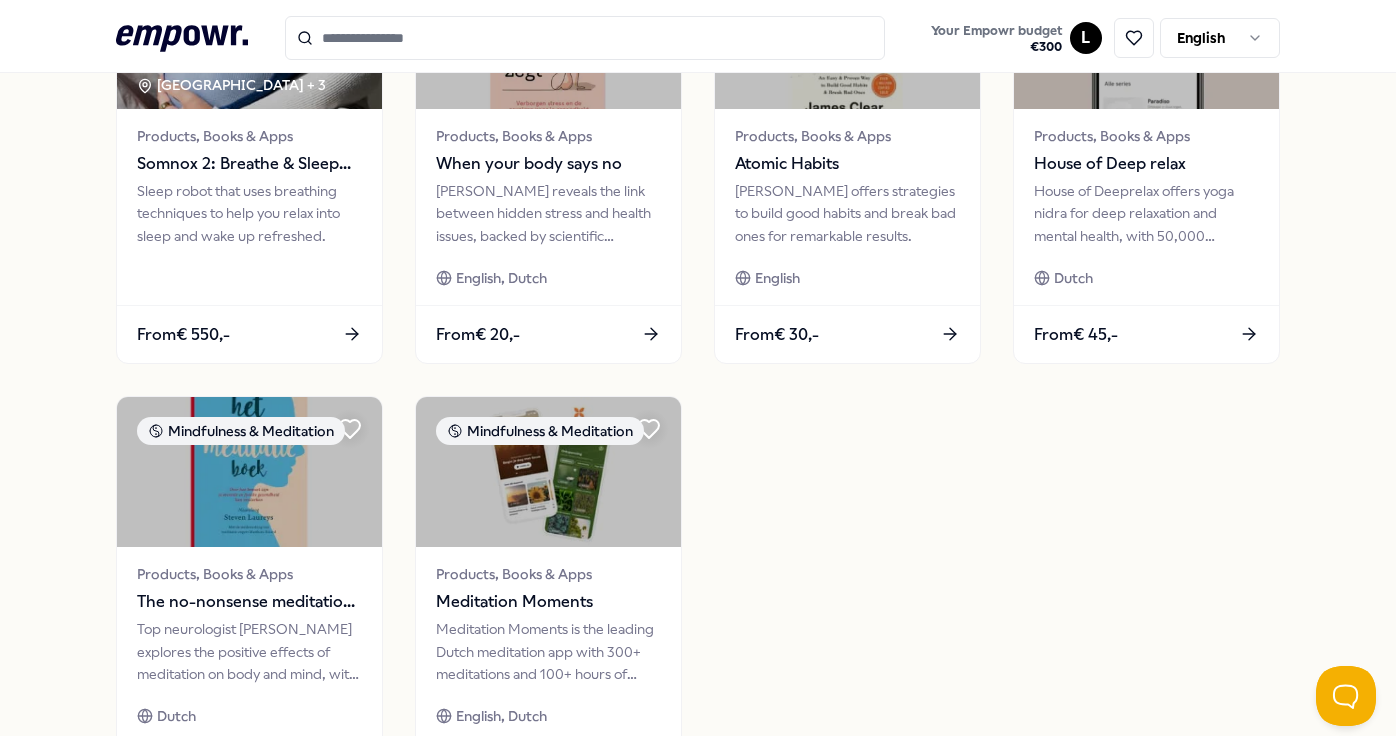 scroll, scrollTop: 812, scrollLeft: 0, axis: vertical 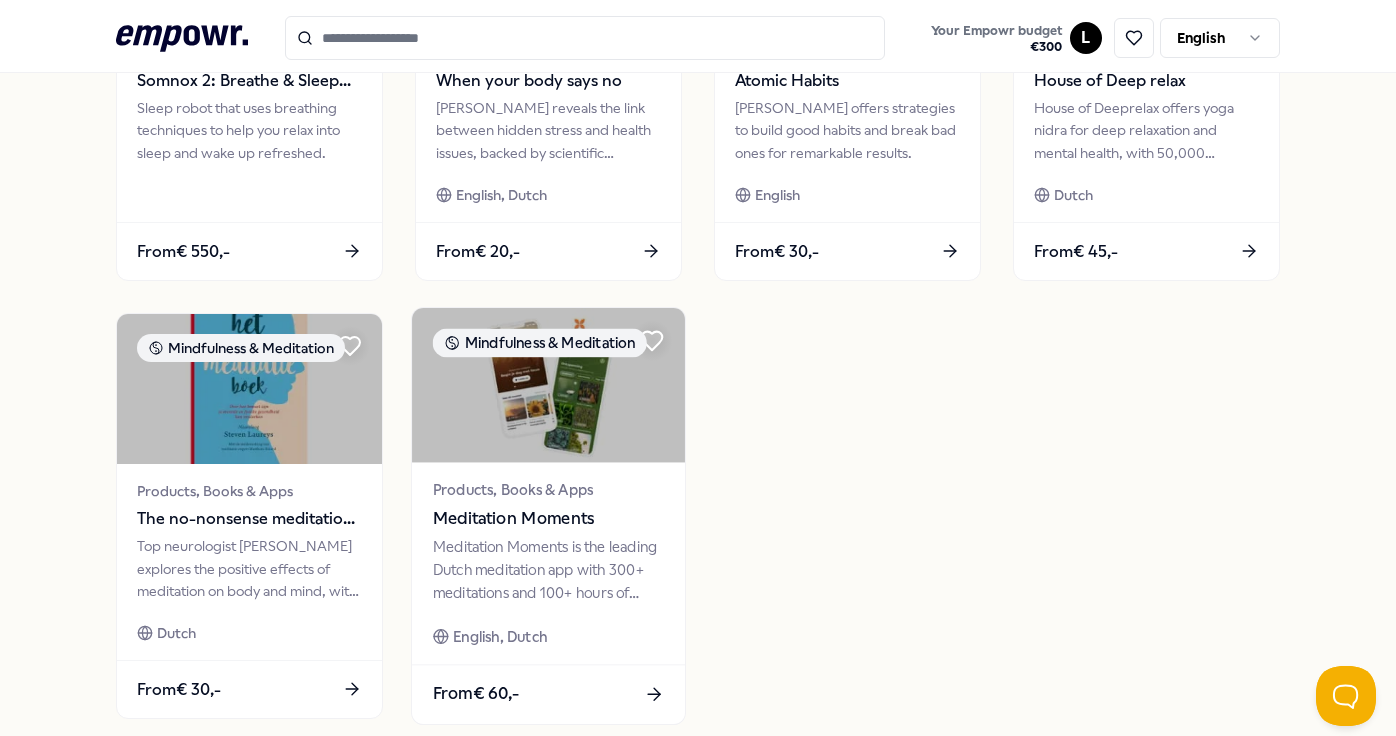 click at bounding box center [548, 385] 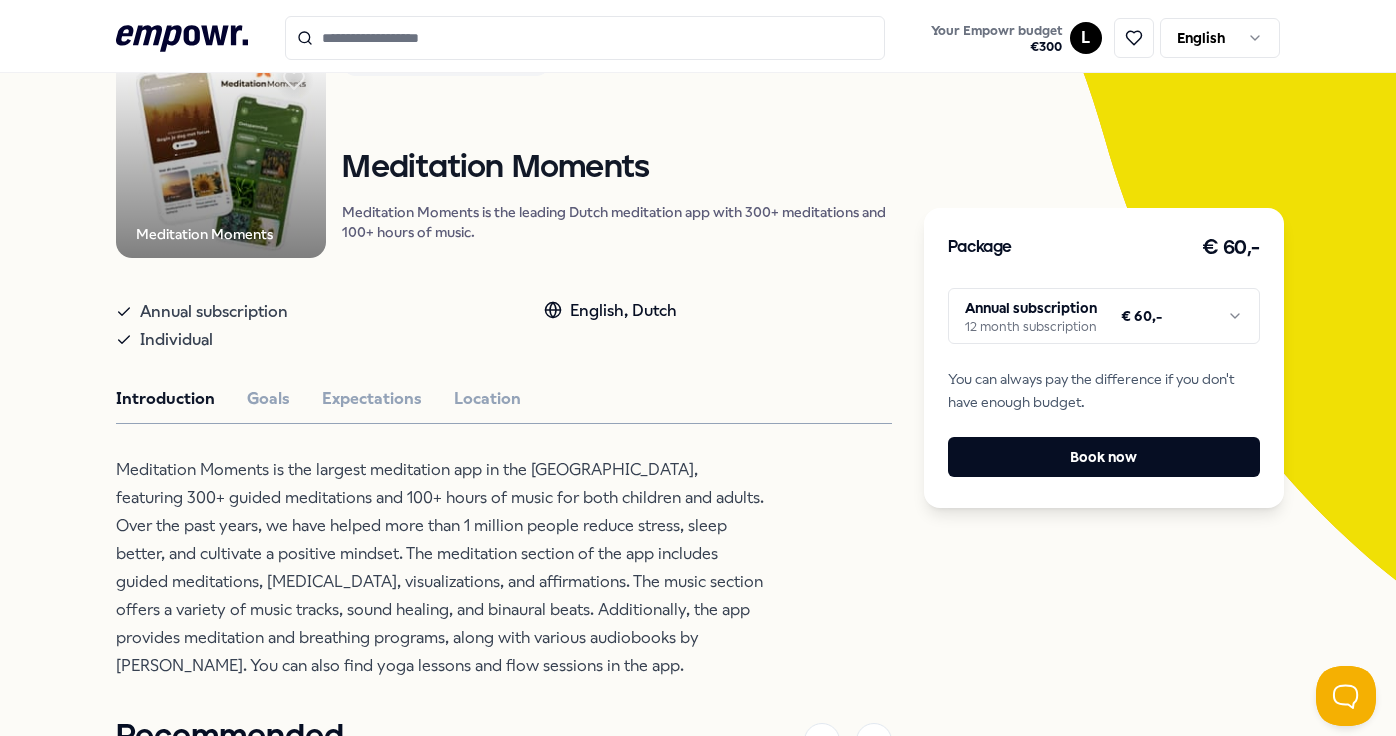 scroll, scrollTop: 182, scrollLeft: 0, axis: vertical 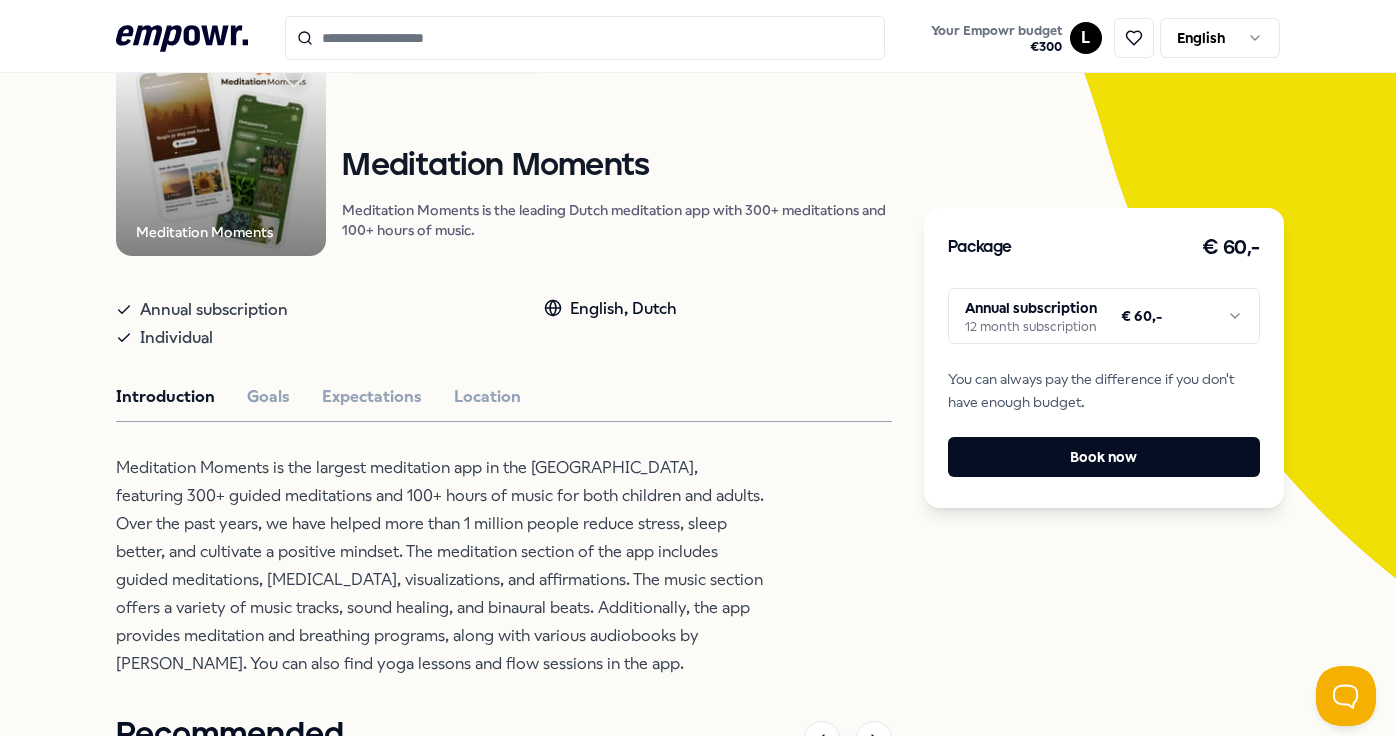 click at bounding box center (585, 38) 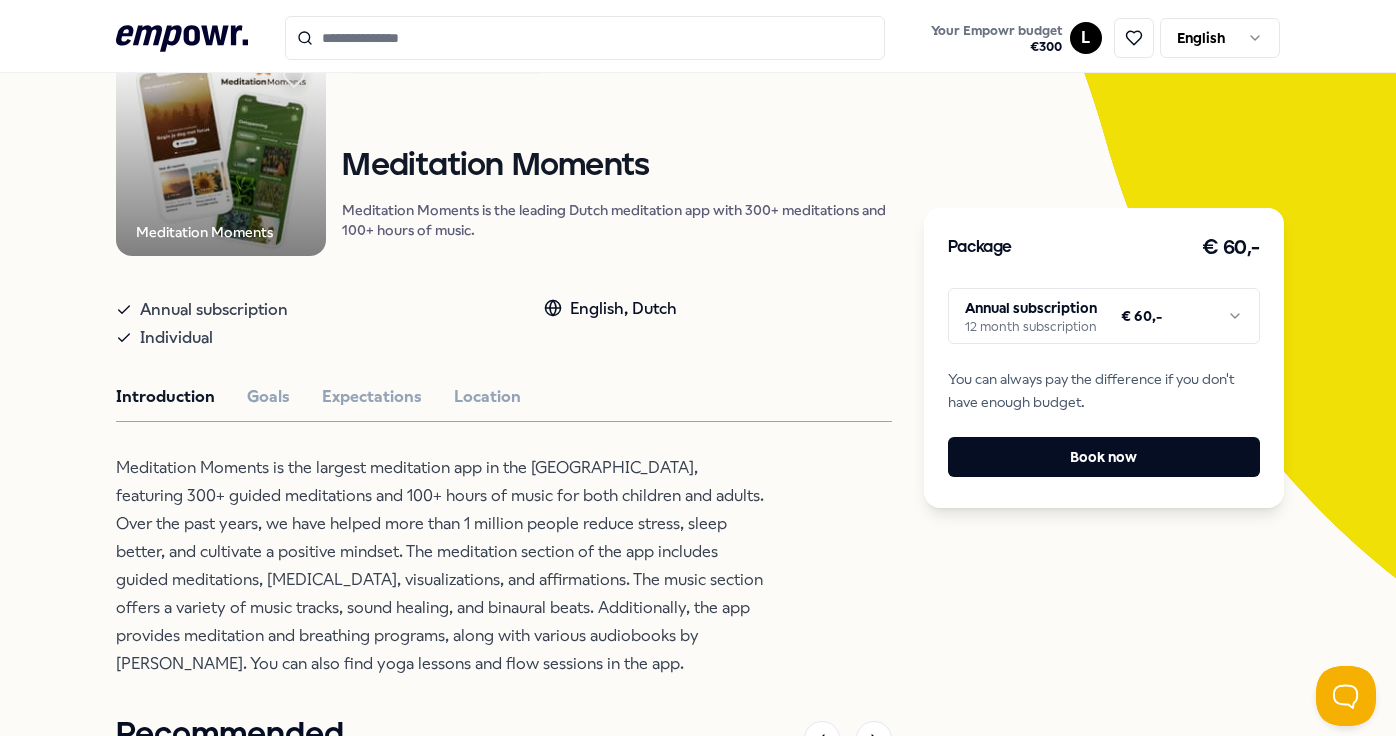 click on ".empowr-logo_svg__cls-1{fill:#03032f} Your Empowr budget € 300 L English All categories   Self-care library Back Meditation Moments Mindfulness & Meditation Meditation Moments Meditation Moments is the leading Dutch meditation app with 300+ meditations and 100+ hours of music. Annual subscription Individual English, Dutch Introduction Goals Expectations Location Recommended Training & Workshops Online Boost Your Energy and Balance Is one-to-one guidance not suitable for you or your challenge? This is an
accessible training with a group of strangers. Share your story and listen. Dutch From  € 400,- Sleep NOWATCH: Smartwatch NOWATCH measures stress, sleep, and heart rate to improve your health with
research-grade data. English, Dutch From  € 330,- Nutrition & Lifestyle Online RenewMyDay Renewmyday offers personal programs and group support for mental resilience and
vitality. English, Dutch From  € 160,- Breathing Pebbles - a breath coach in your hands English, Dutch From  € 200,- Books From  Dutch" at bounding box center (698, 368) 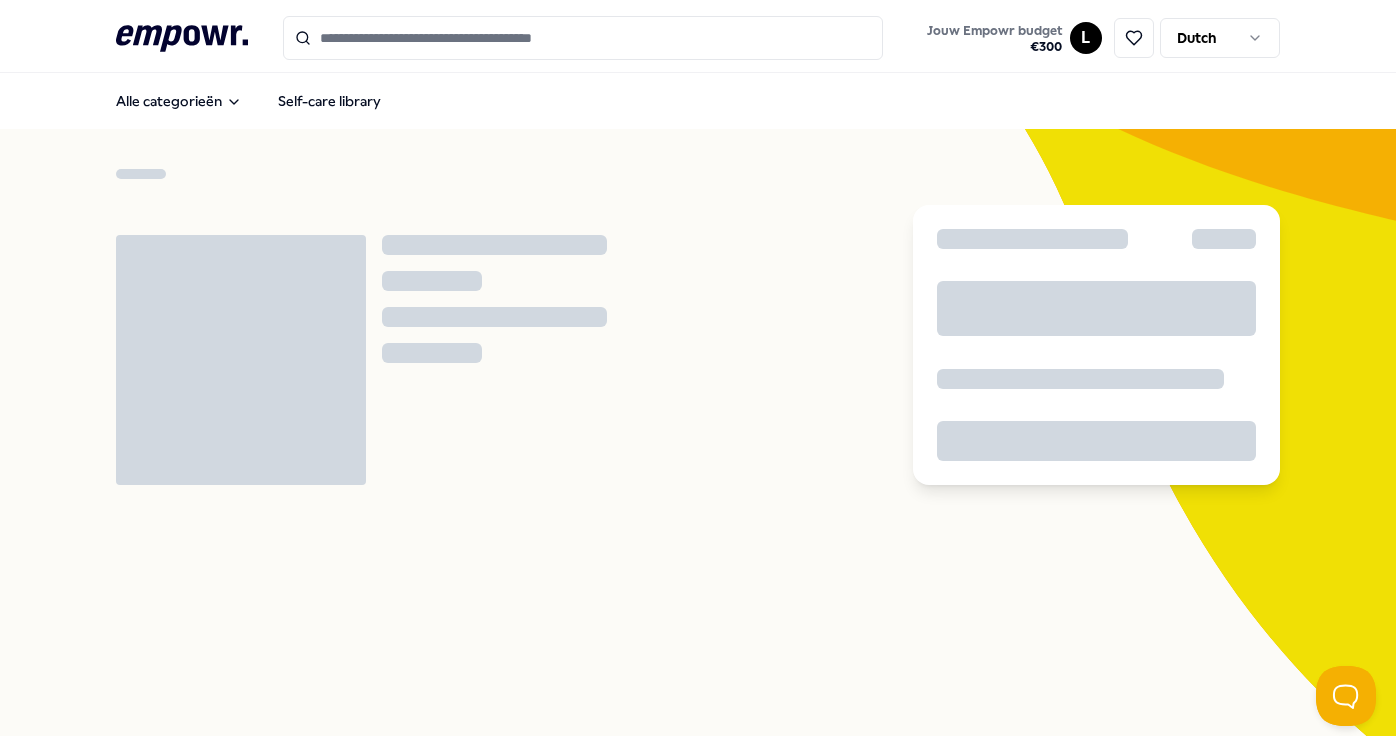 scroll, scrollTop: 0, scrollLeft: 0, axis: both 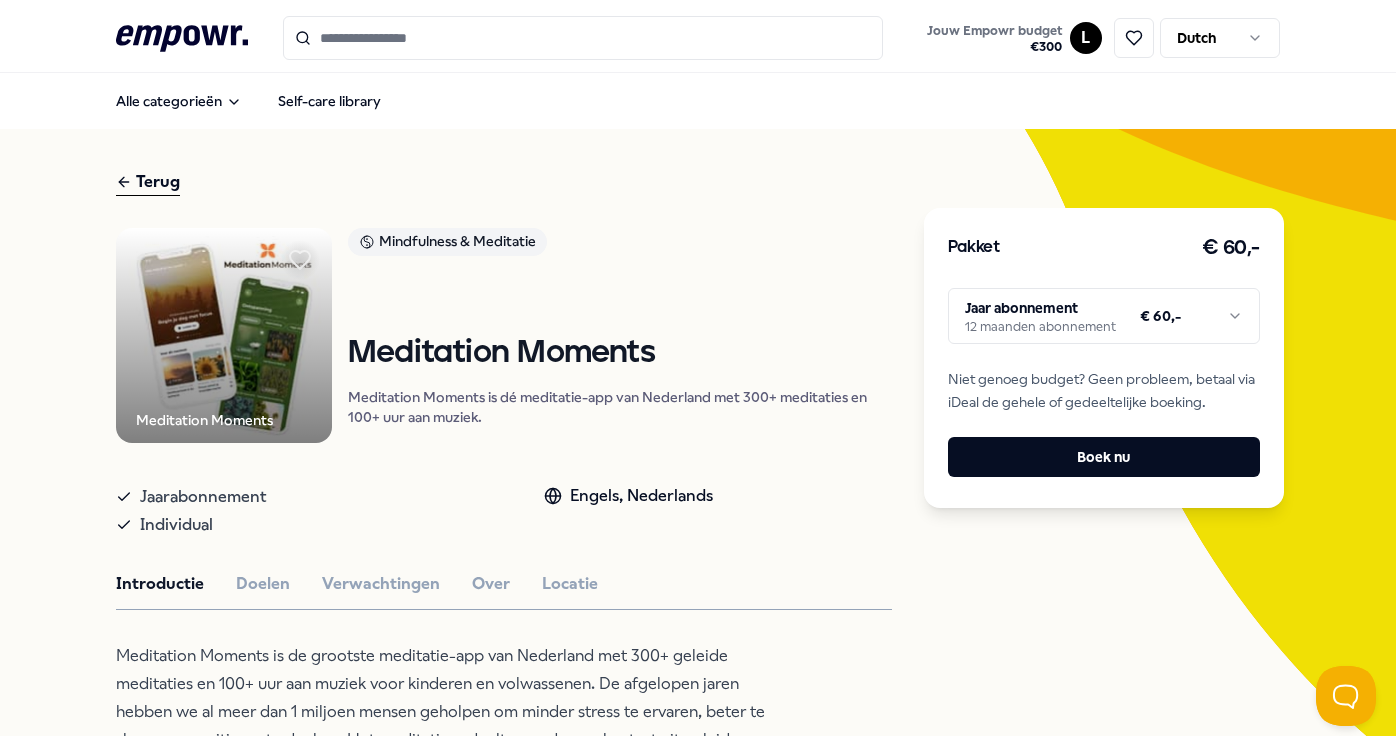 click at bounding box center [583, 38] 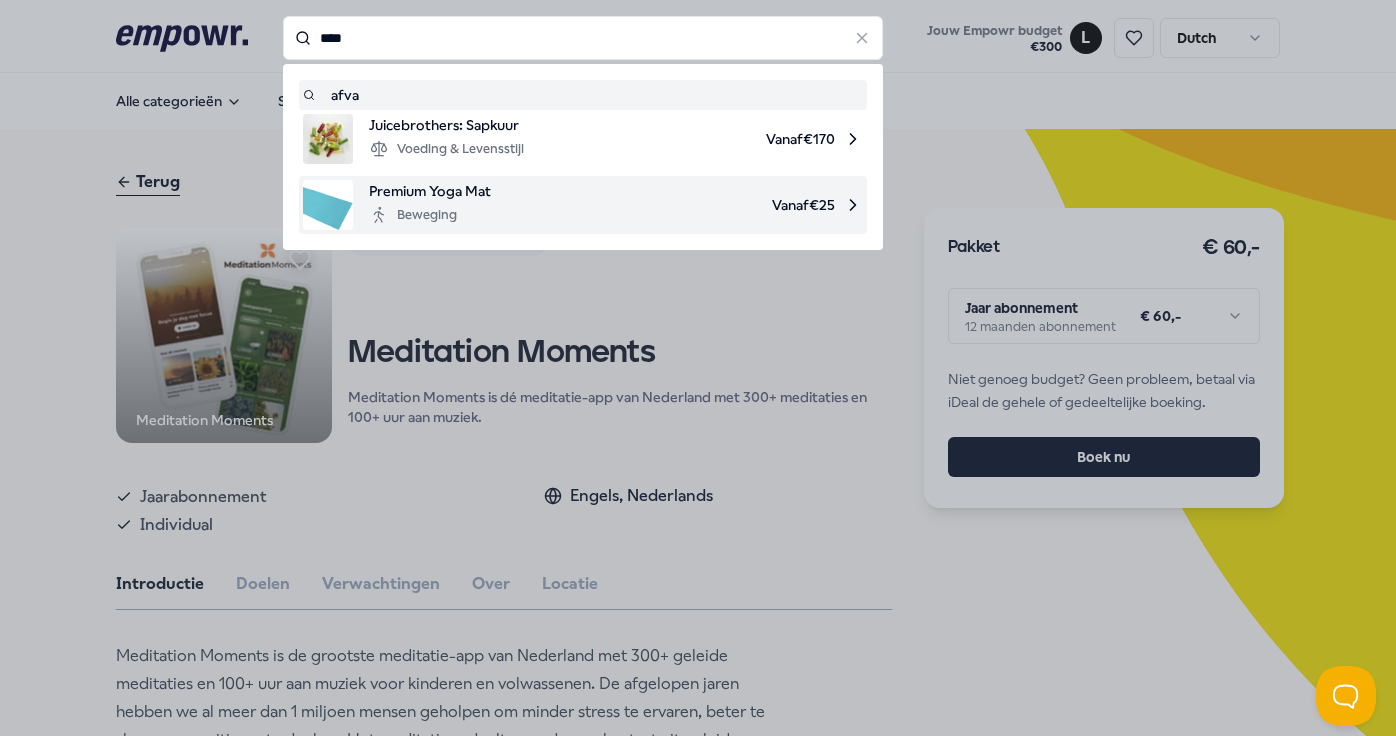 click on "Beweging" at bounding box center [413, 215] 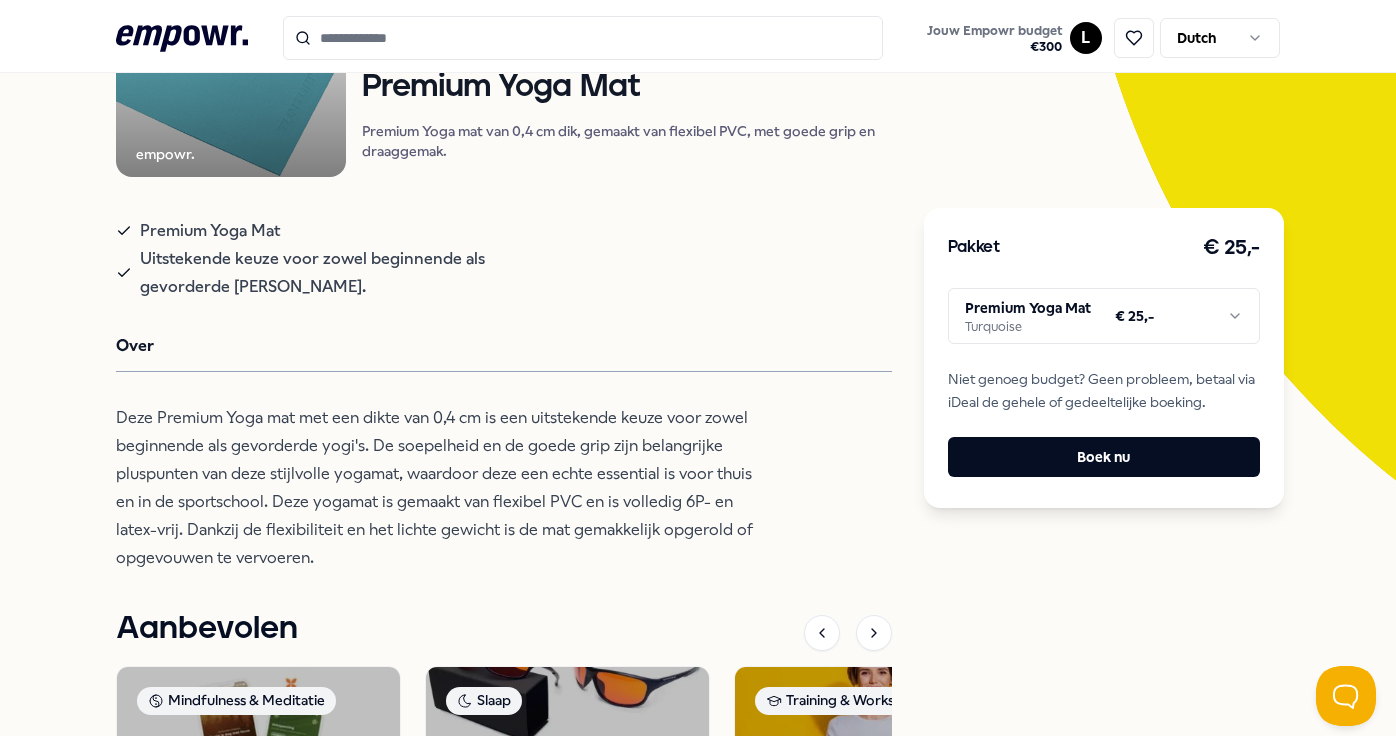 scroll, scrollTop: 53, scrollLeft: 0, axis: vertical 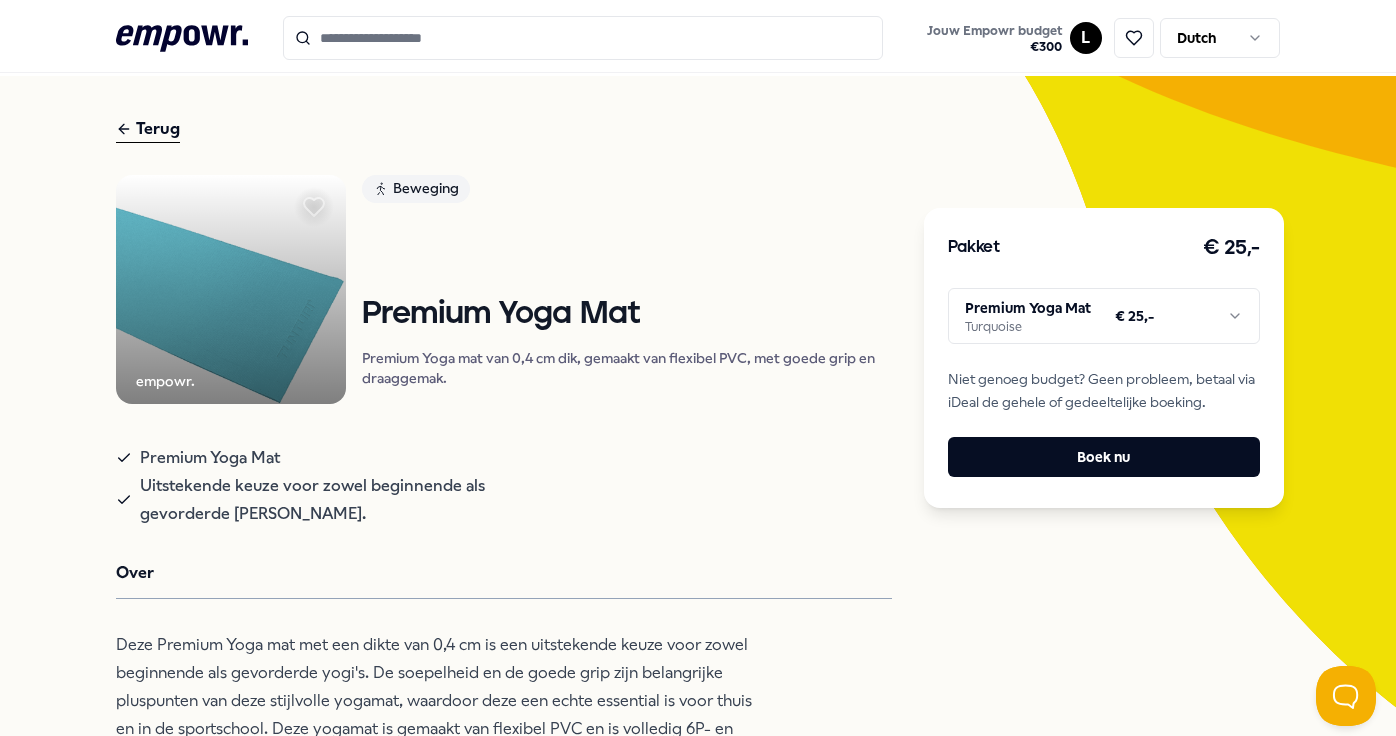 click on ".empowr-logo_svg__cls-1{fill:#03032f} Jouw Empowr budget € 300 L Dutch Alle categorieën   Self-care library Terug empowr. Beweging Premium Yoga Mat Premium Yoga mat van 0,4 cm dik, gemaakt van flexibel PVC, met goede grip en draaggemak. Premium Yoga Mat Uitstekende keuze voor zowel beginnende als gevorderde yogi's. Over Deze Premium Yoga mat met een dikte van 0,4 cm is een uitstekende keuze voor zowel beginnende als gevorderde yogi's. De soepelheid en de goede grip zijn belangrijke pluspunten van deze stijlvolle yogamat, waardoor deze een echte essential is voor thuis en in de sportschool. Deze yogamat is gemaakt van flexibel PVC en is volledig 6P- en latex-vrij. Dankzij de flexibiliteit en het lichte gewicht is de mat gemakkelijk opgerold of opgevouwen te vervoeren. Aanbevolen Mindfulness & Meditatie Online Meditation Moments Meditation Moments is dé meditatie-app van Nederland met 300+ meditaties en 100+
uur aan muziek. Engels, Nederlands Vanaf  € 60,- Slaap Regio Amsterdam    + 3 Engels, Nederlands" at bounding box center [698, 368] 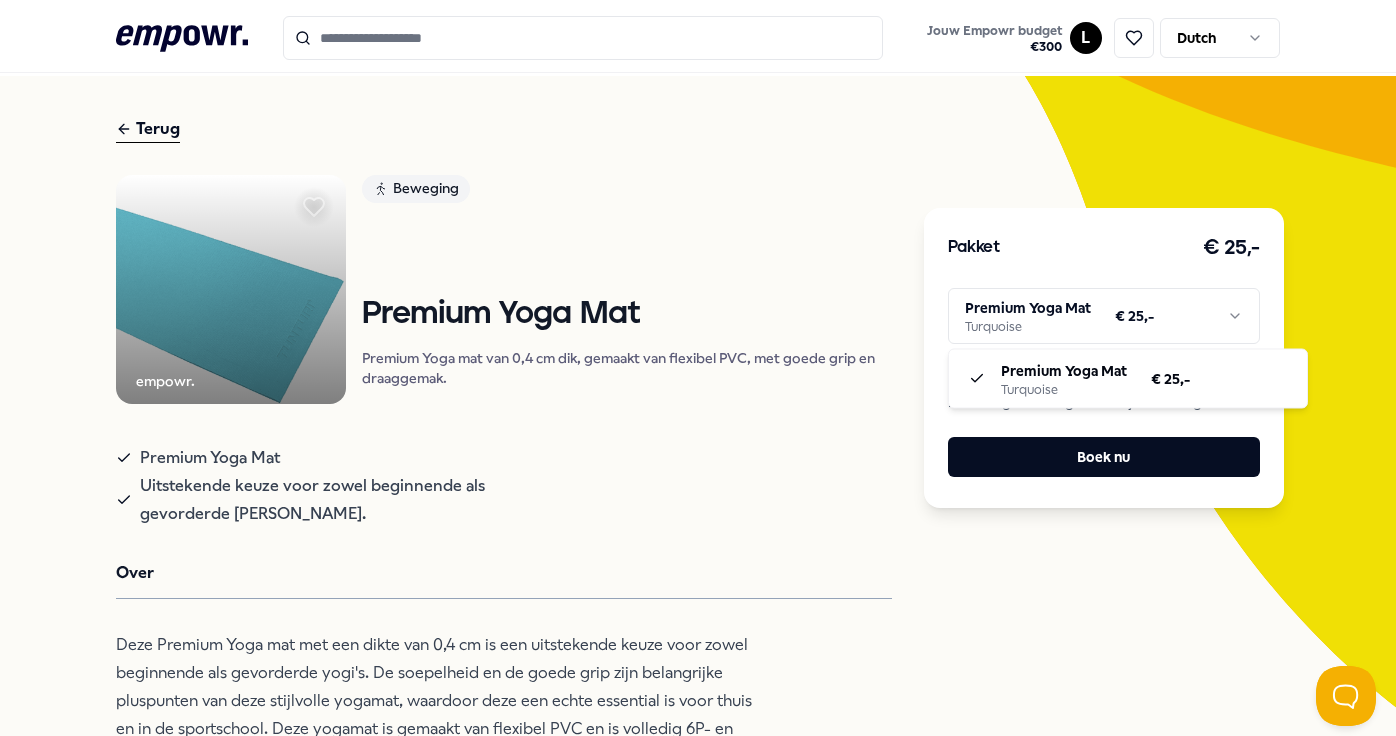 click on ".empowr-logo_svg__cls-1{fill:#03032f} Jouw Empowr budget € 300 L Dutch Alle categorieën   Self-care library Terug empowr. Beweging Premium Yoga Mat Premium Yoga mat van 0,4 cm dik, gemaakt van flexibel PVC, met goede grip en draaggemak. Premium Yoga Mat Uitstekende keuze voor zowel beginnende als gevorderde yogi's. Over Deze Premium Yoga mat met een dikte van 0,4 cm is een uitstekende keuze voor zowel beginnende als gevorderde yogi's. De soepelheid en de goede grip zijn belangrijke pluspunten van deze stijlvolle yogamat, waardoor deze een echte essential is voor thuis en in de sportschool. Deze yogamat is gemaakt van flexibel PVC en is volledig 6P- en latex-vrij. Dankzij de flexibiliteit en het lichte gewicht is de mat gemakkelijk opgerold of opgevouwen te vervoeren. Aanbevolen Mindfulness & Meditatie Online Meditation Moments Meditation Moments is dé meditatie-app van Nederland met 300+ meditaties en 100+
uur aan muziek. Engels, Nederlands Vanaf  € 60,- Slaap Regio Amsterdam    + 3 Engels, Nederlands" at bounding box center (698, 368) 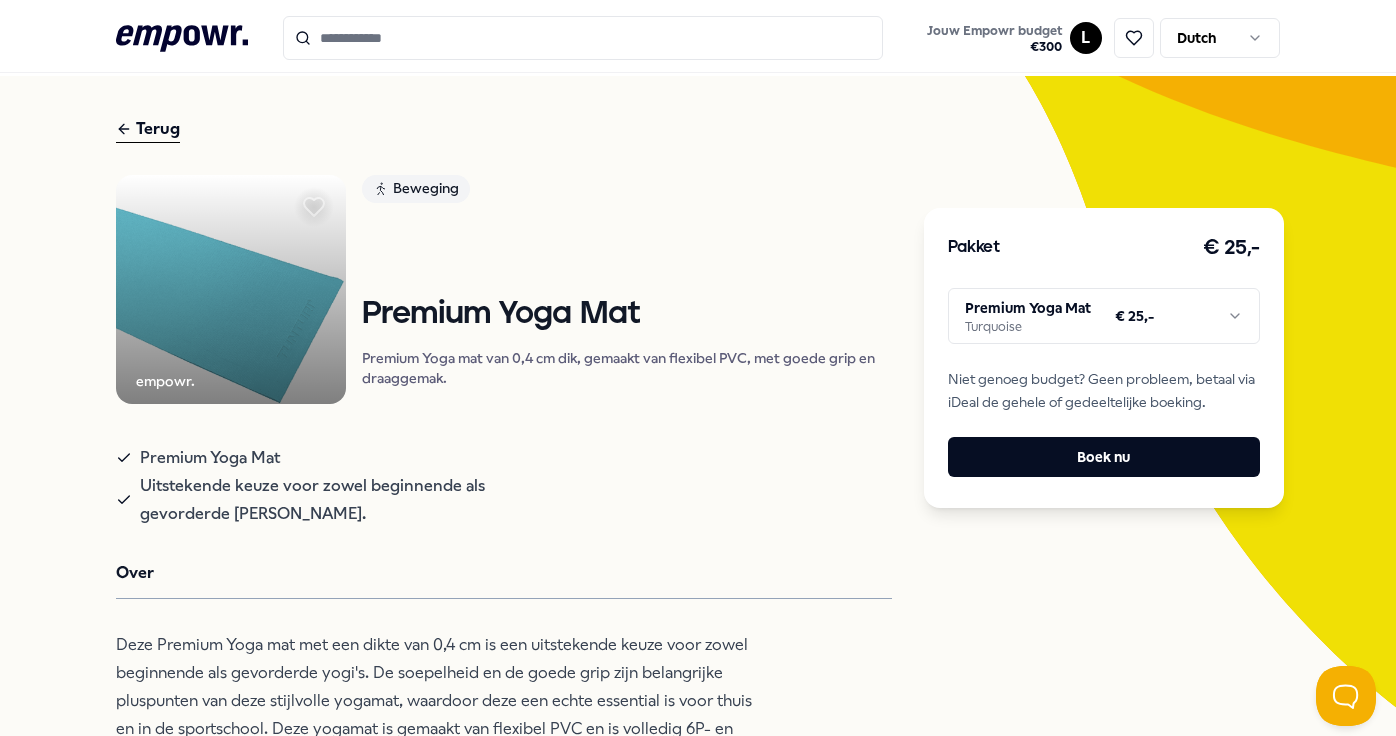 click at bounding box center [230, 289] 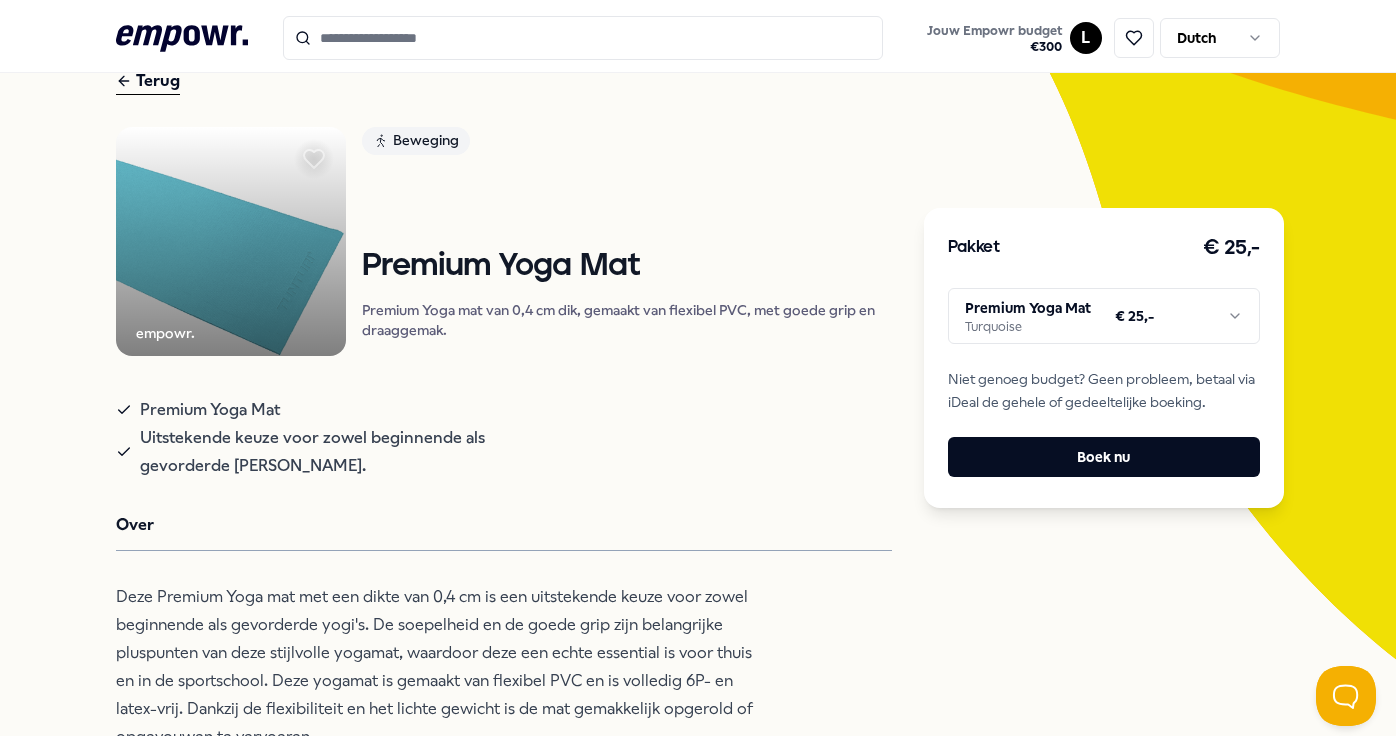 scroll, scrollTop: 0, scrollLeft: 0, axis: both 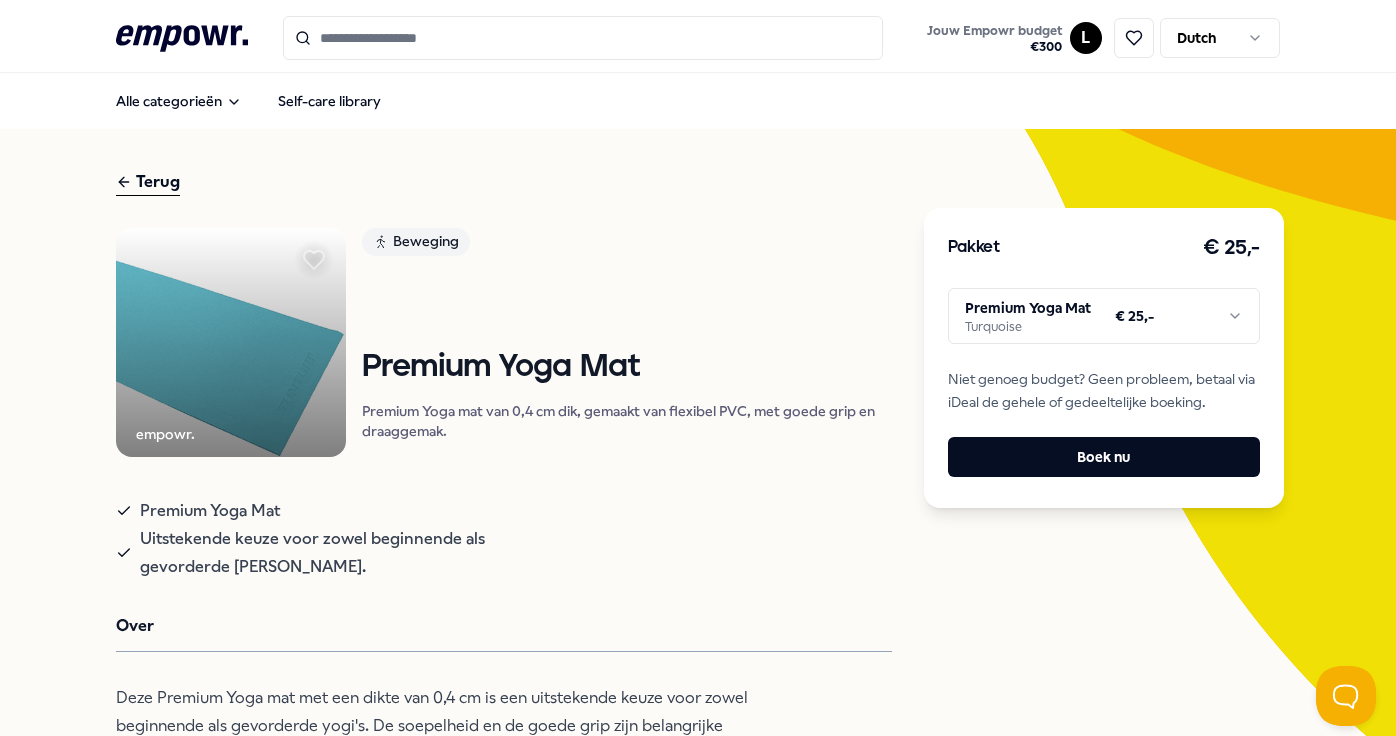 click at bounding box center [583, 38] 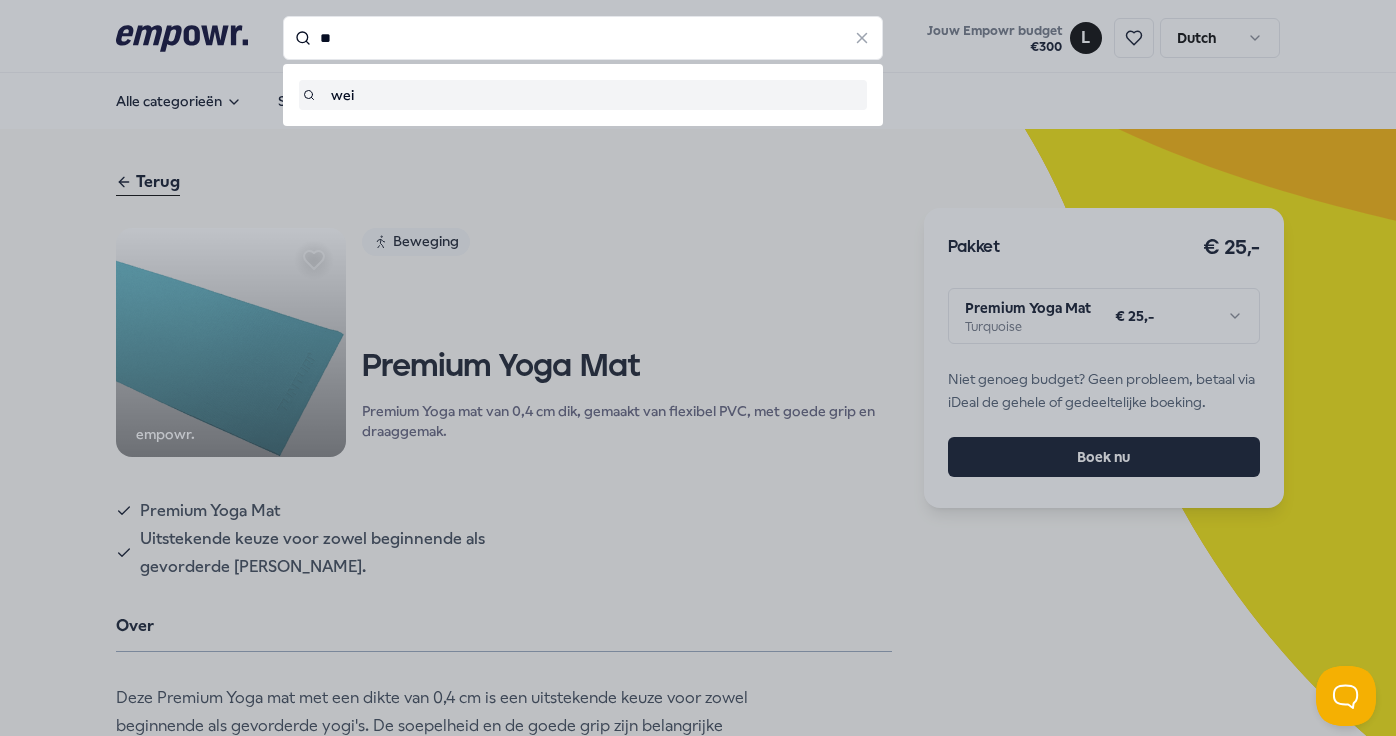 type on "*" 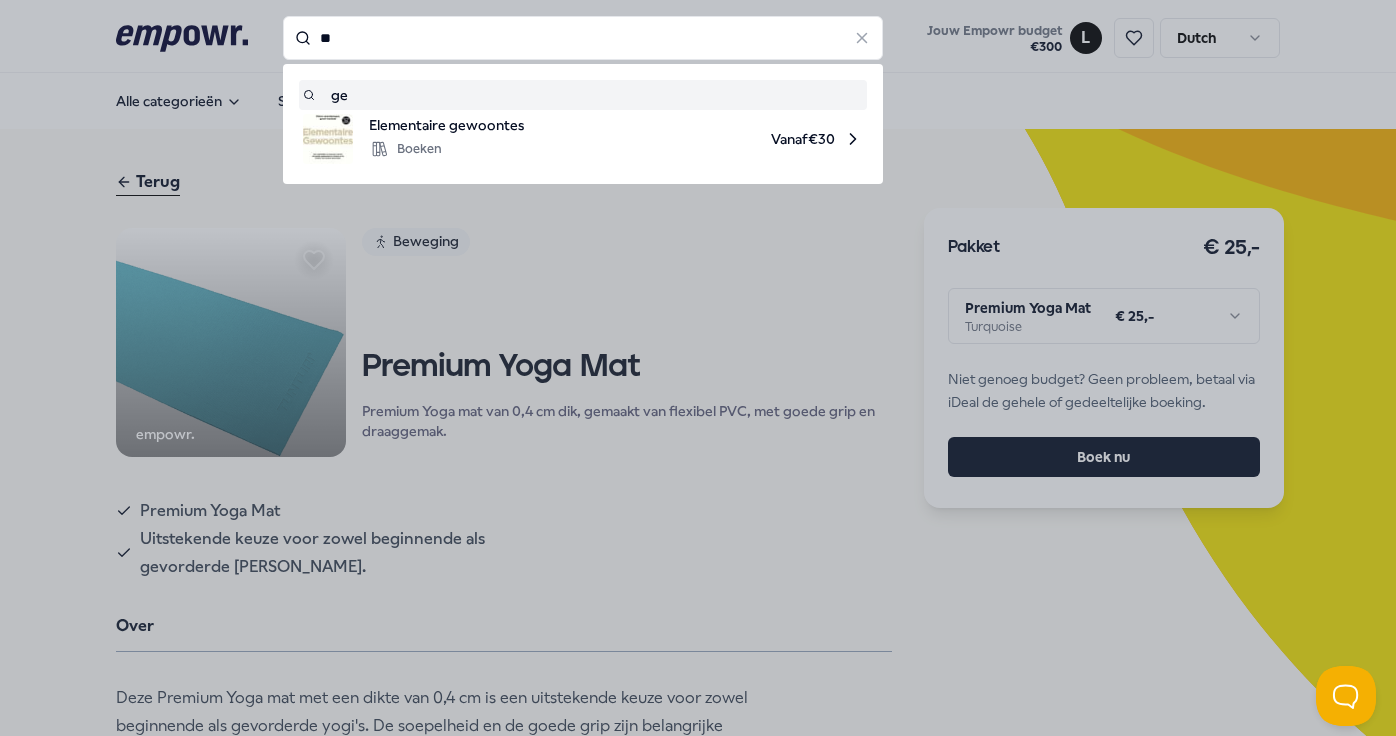 type on "*" 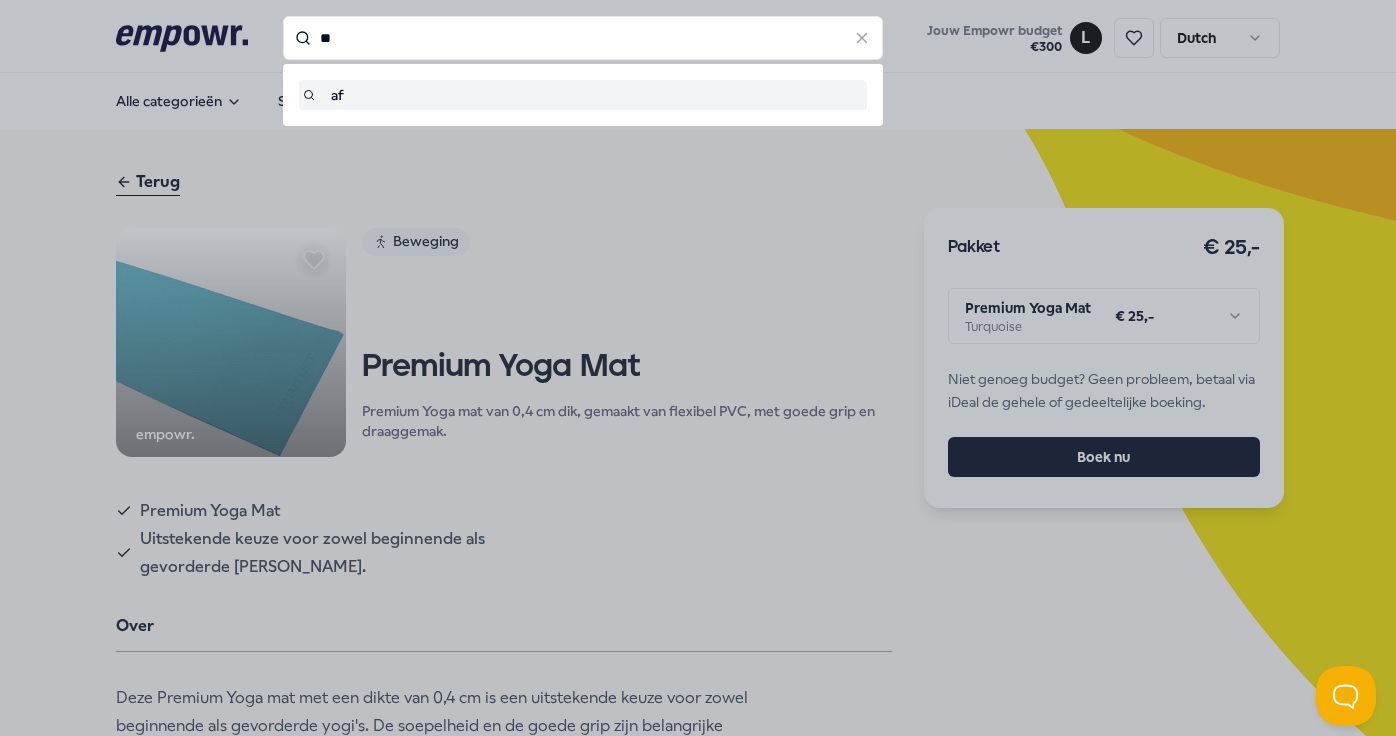 type on "*" 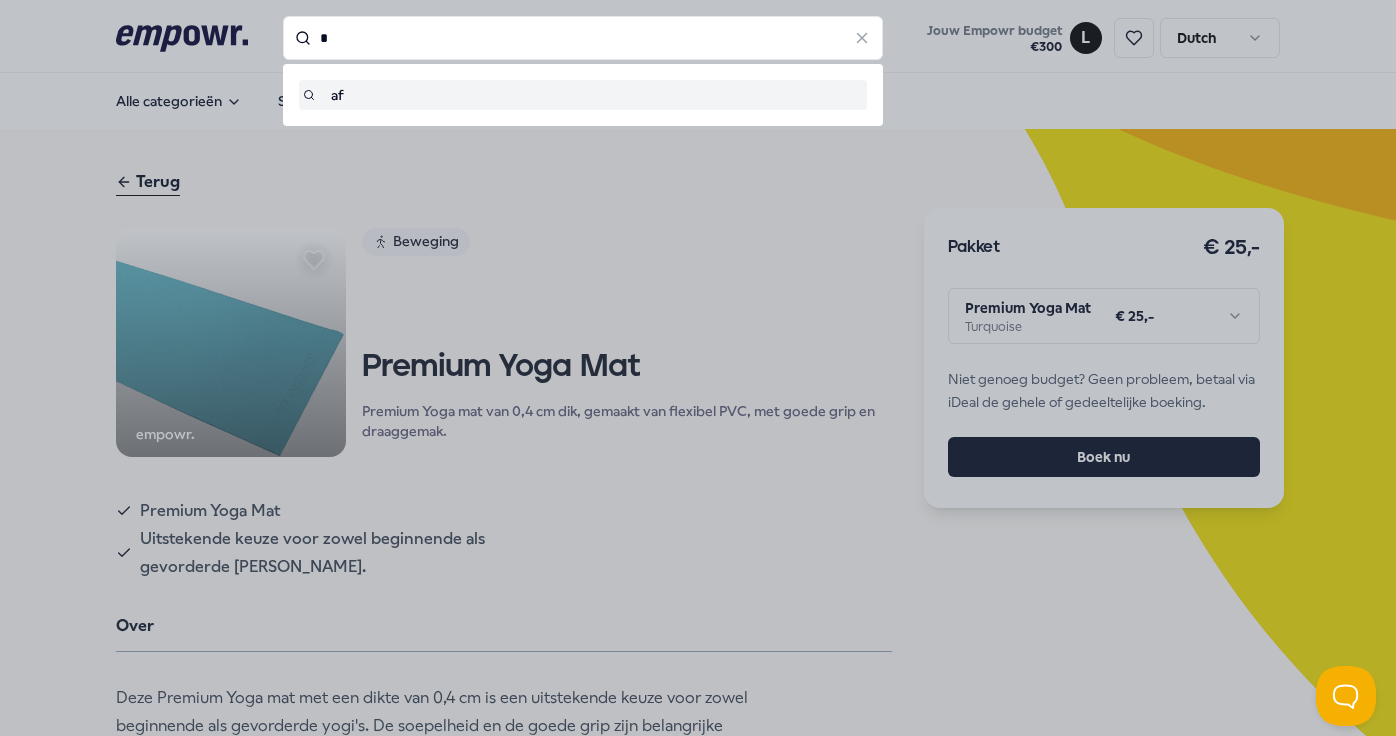 type 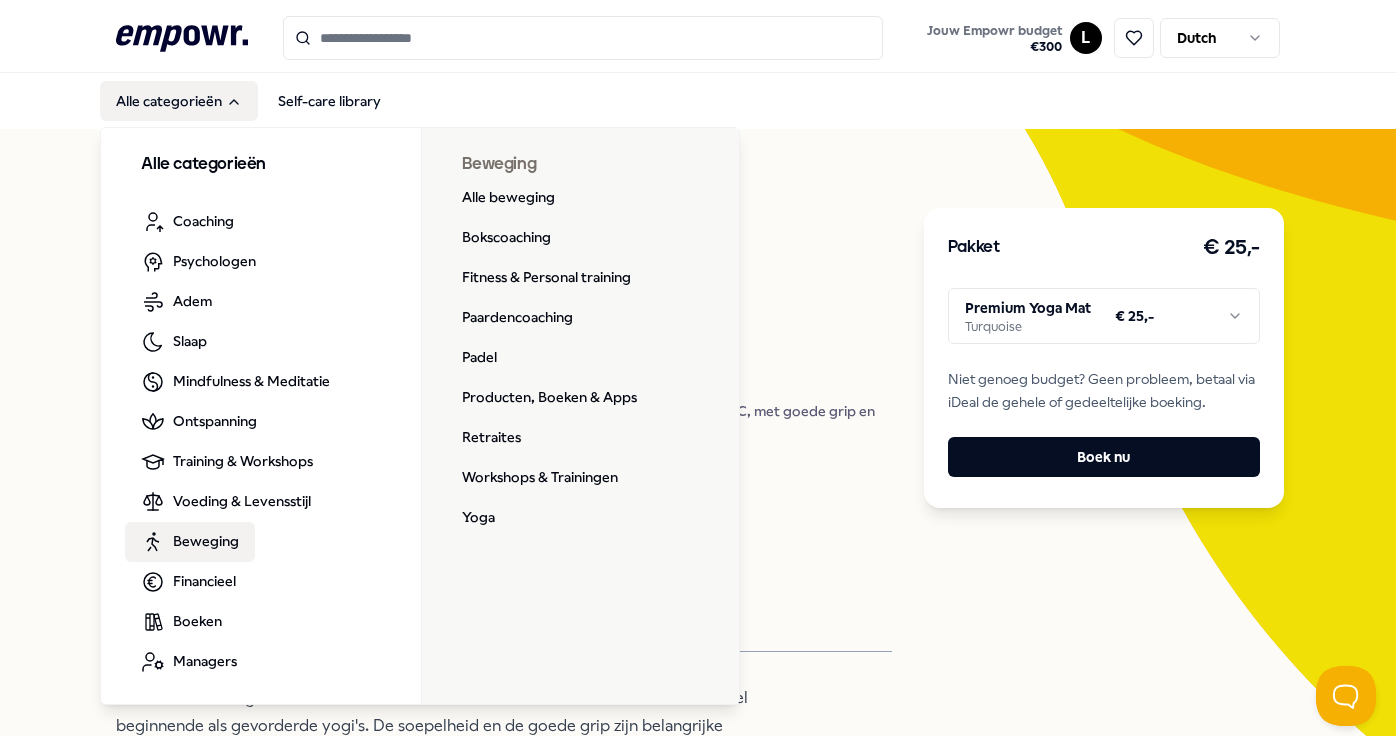 click on "Beweging" at bounding box center (206, 541) 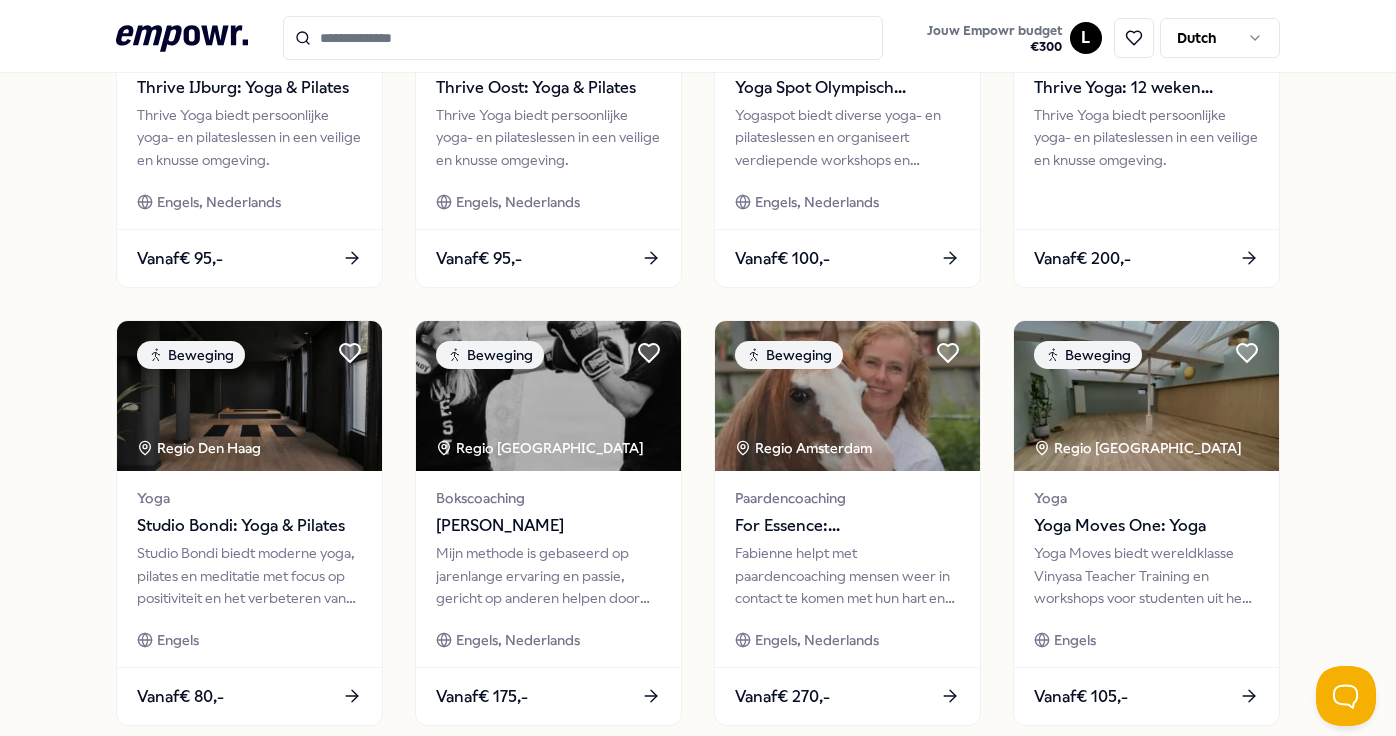 scroll, scrollTop: 1022, scrollLeft: 0, axis: vertical 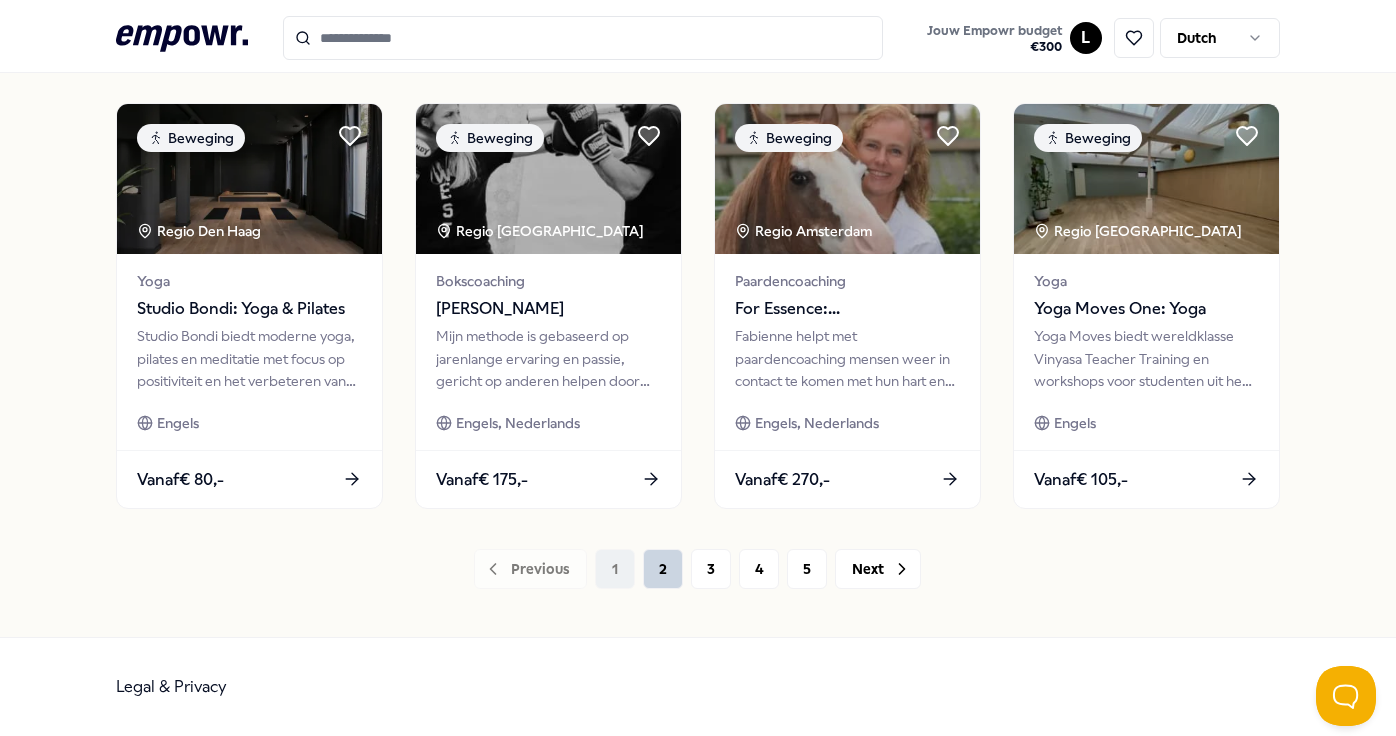 click on "2" at bounding box center [663, 569] 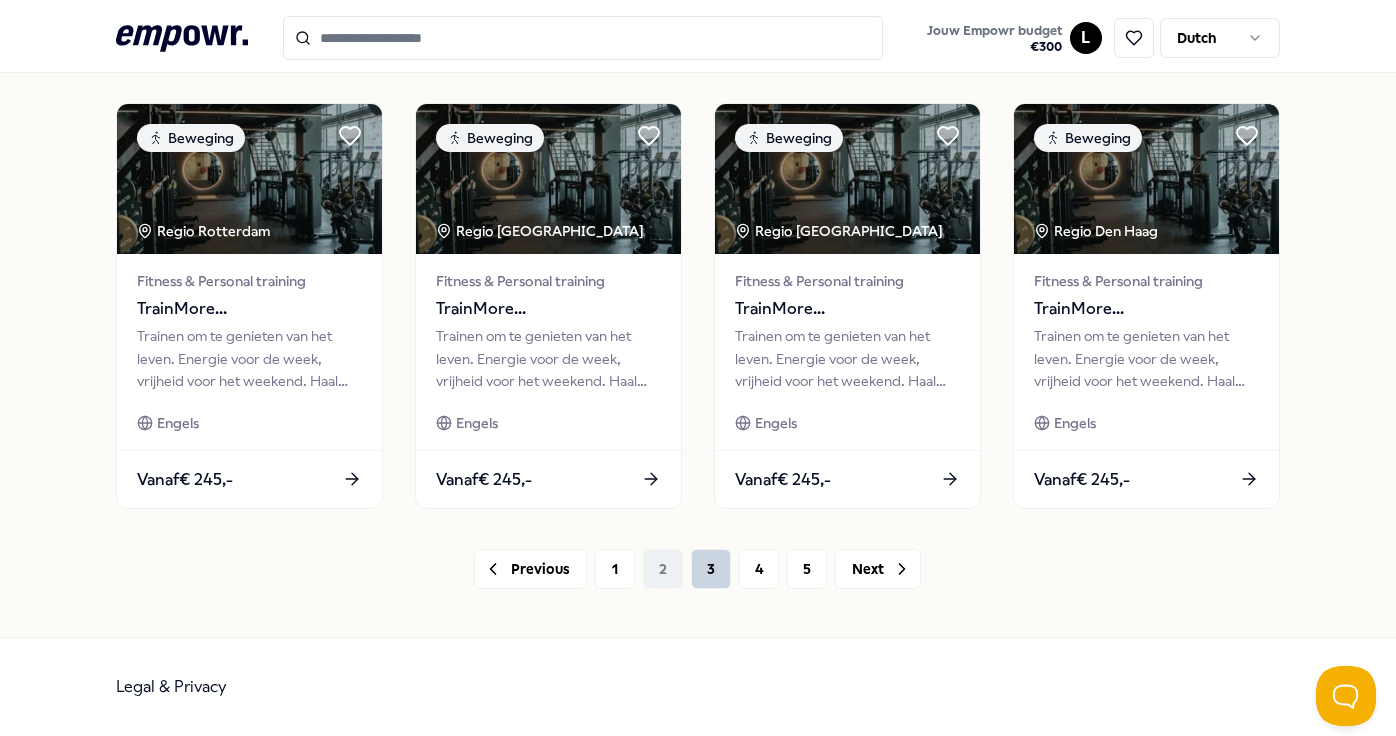 click on "3" at bounding box center [711, 569] 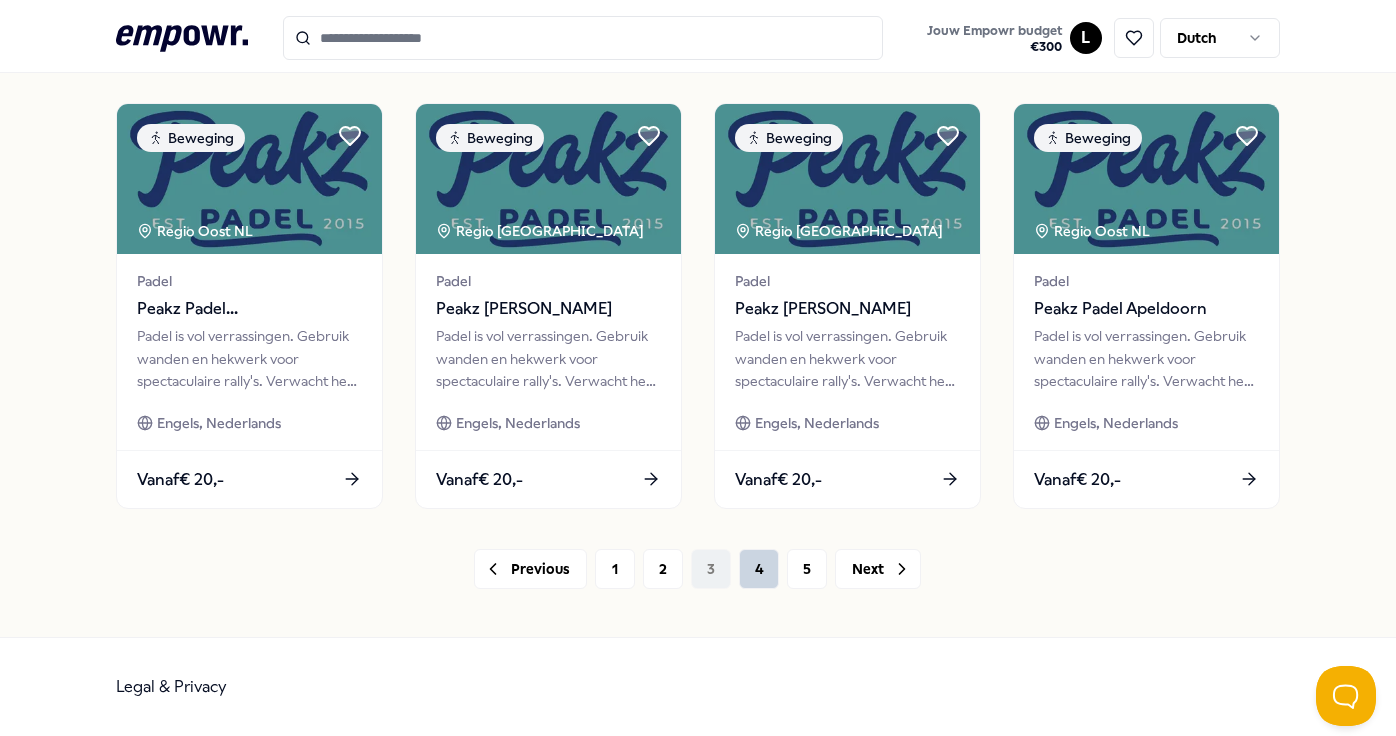 click on "4" at bounding box center (759, 569) 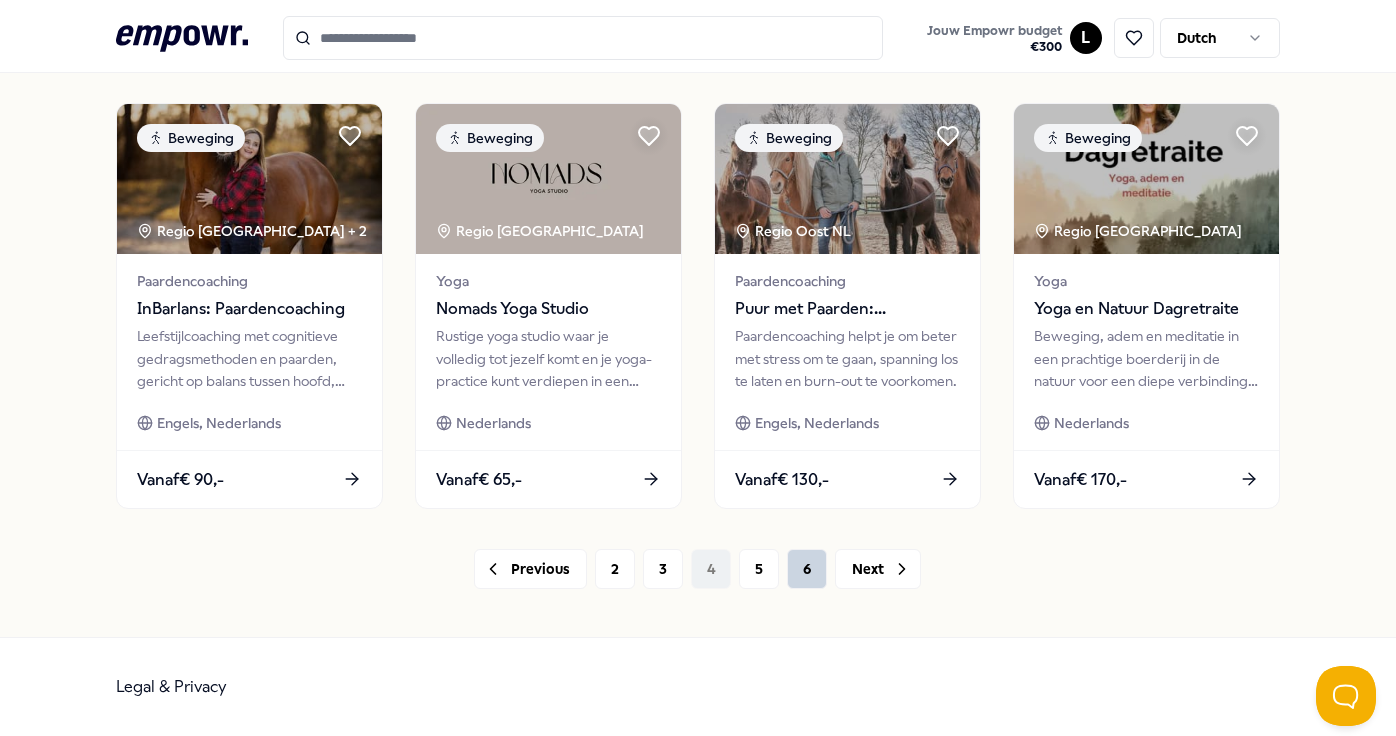 click on "6" at bounding box center [807, 569] 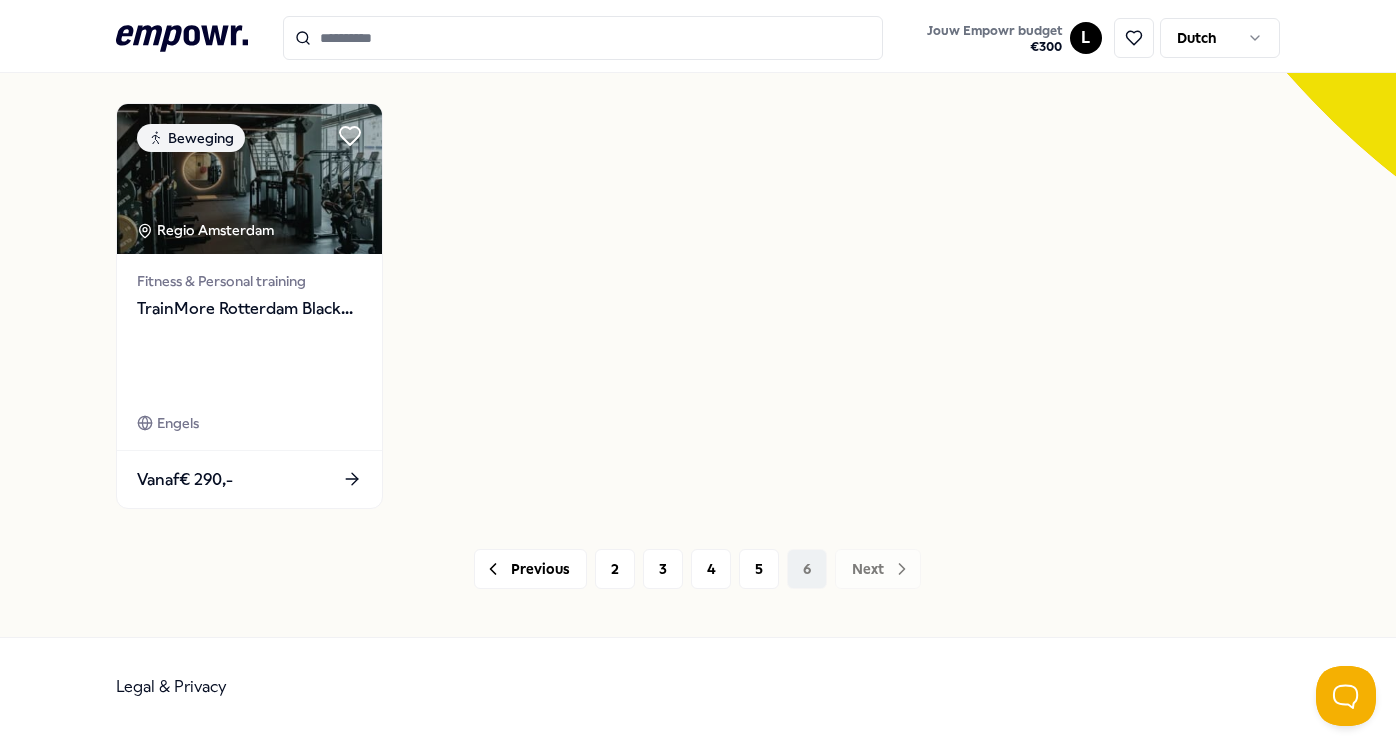 scroll, scrollTop: 0, scrollLeft: 0, axis: both 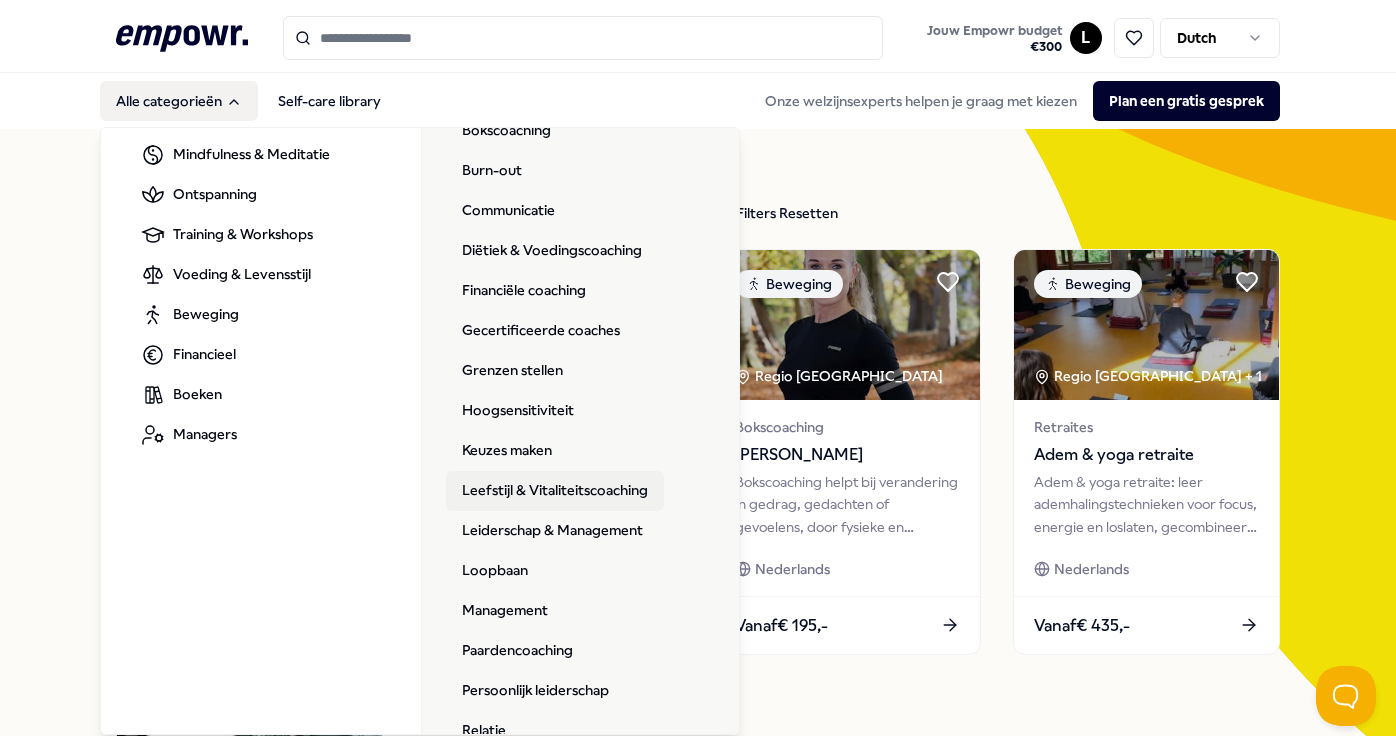 click on "Leefstijl & Vitaliteitscoaching" at bounding box center [555, 491] 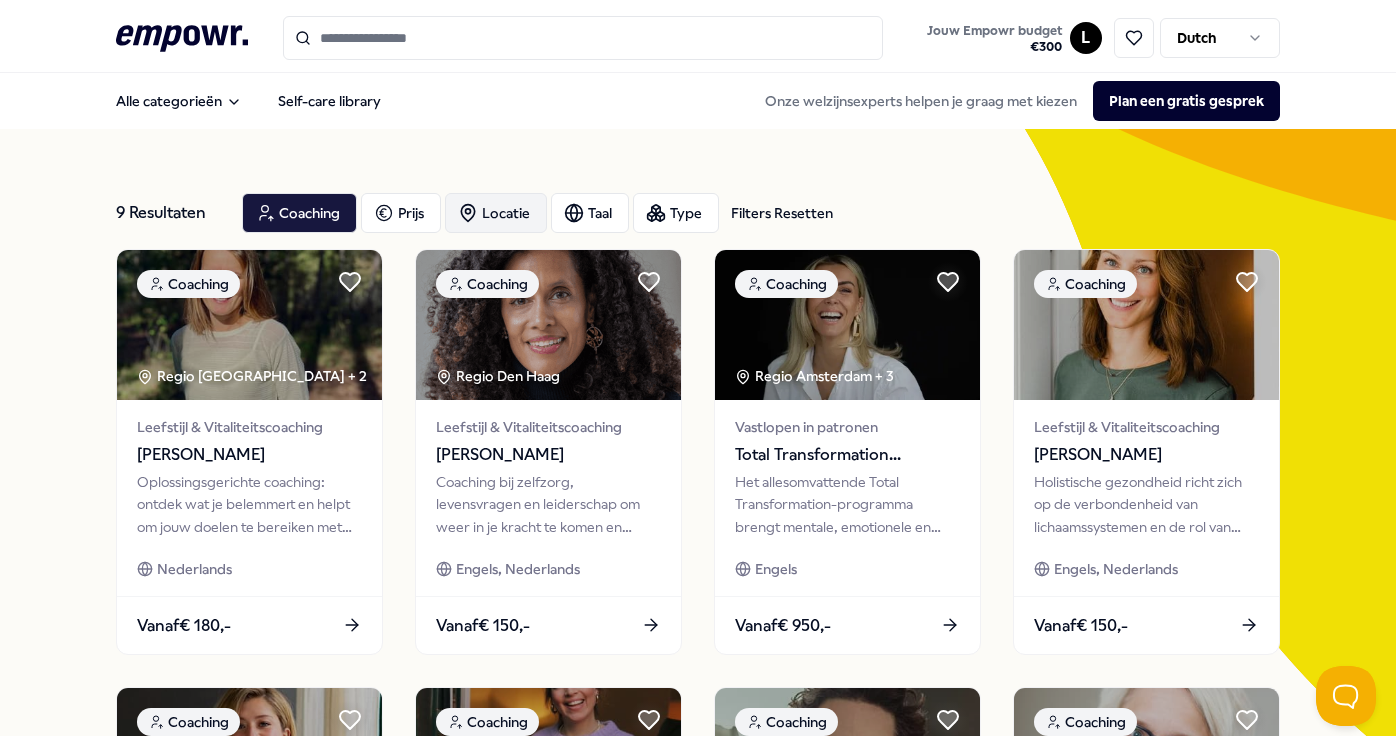 click on "Locatie" at bounding box center (496, 213) 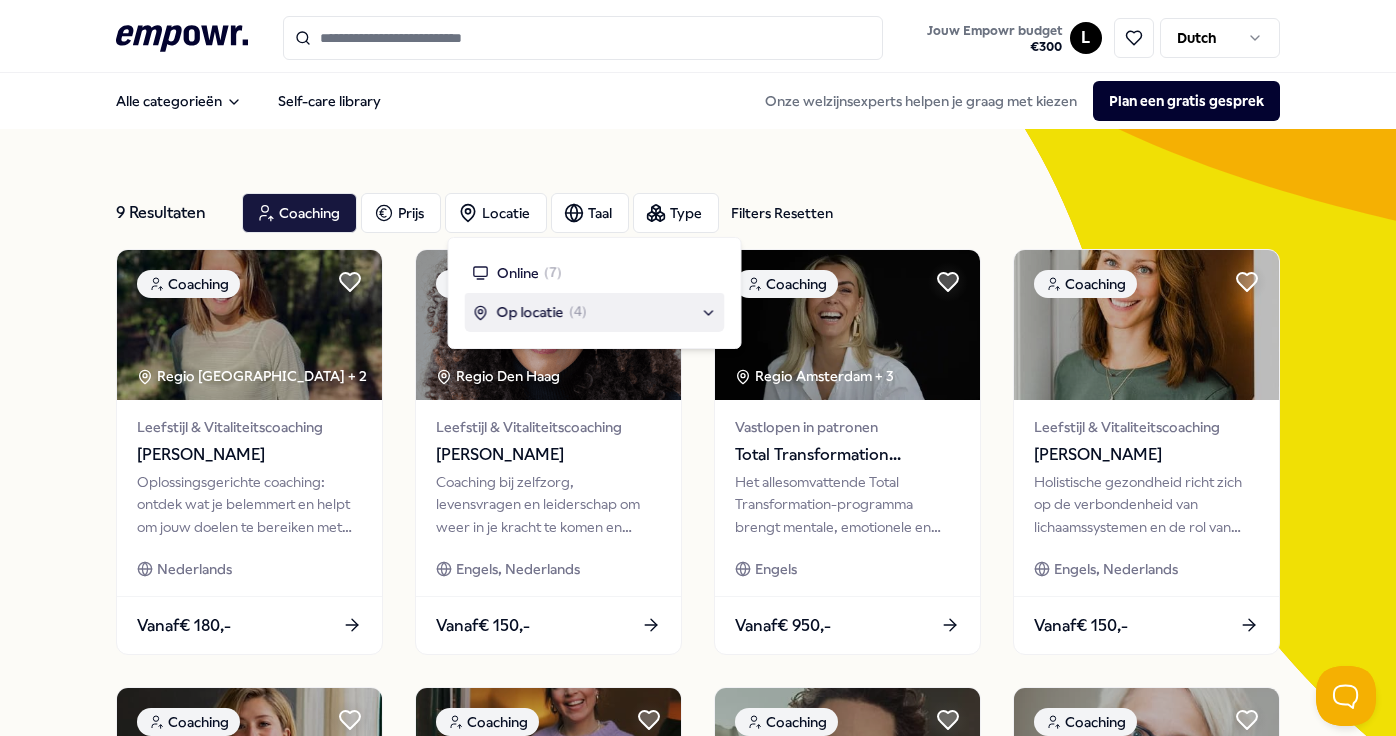 click on "Op locatie" at bounding box center (530, 312) 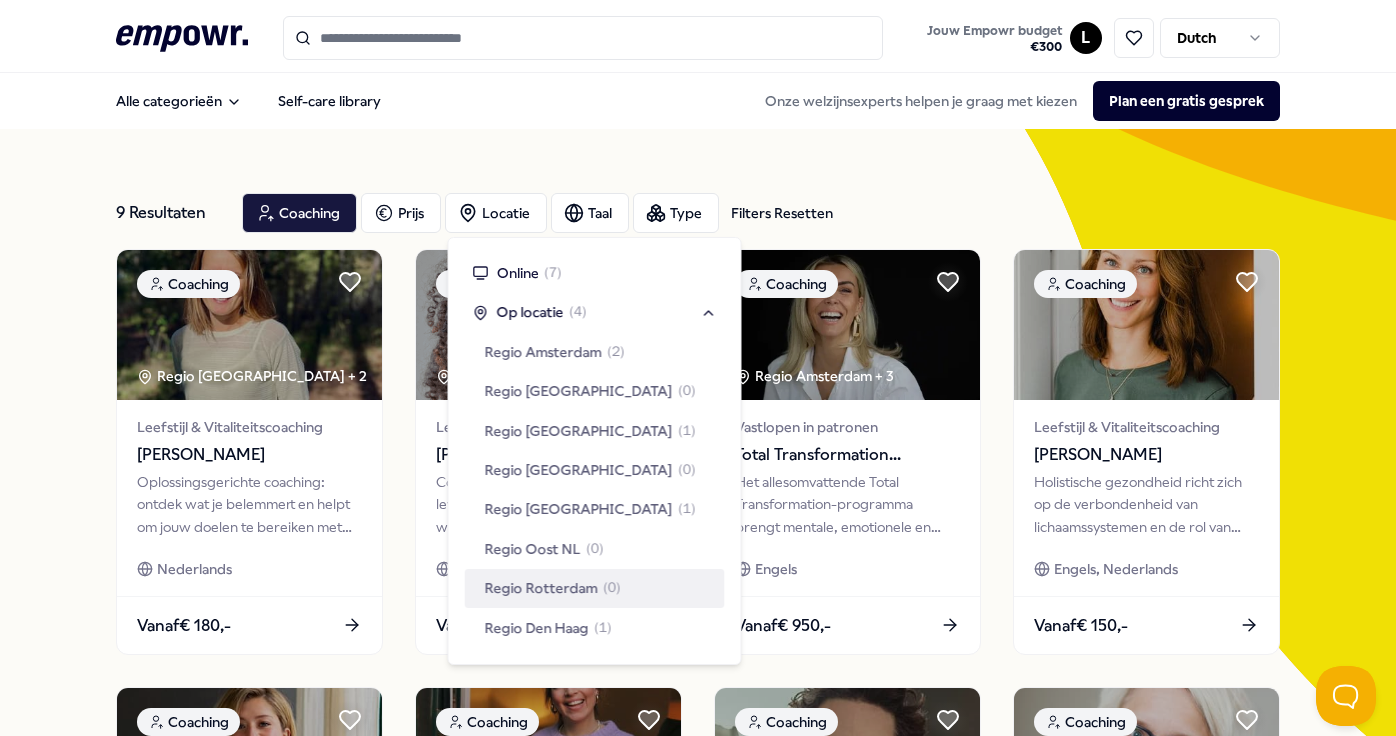 click on "Regio Rotterdam" at bounding box center (541, 588) 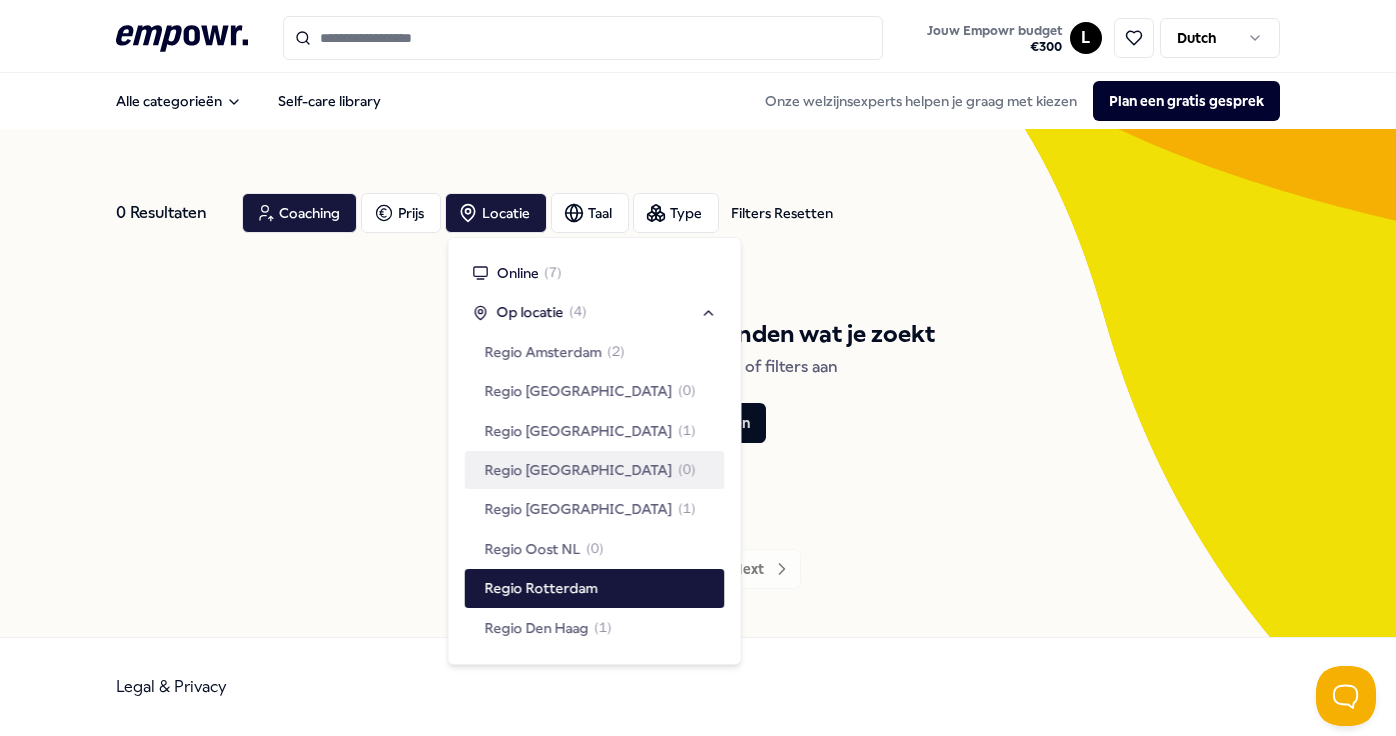 click on "Regio  Zuid  NL" at bounding box center [579, 470] 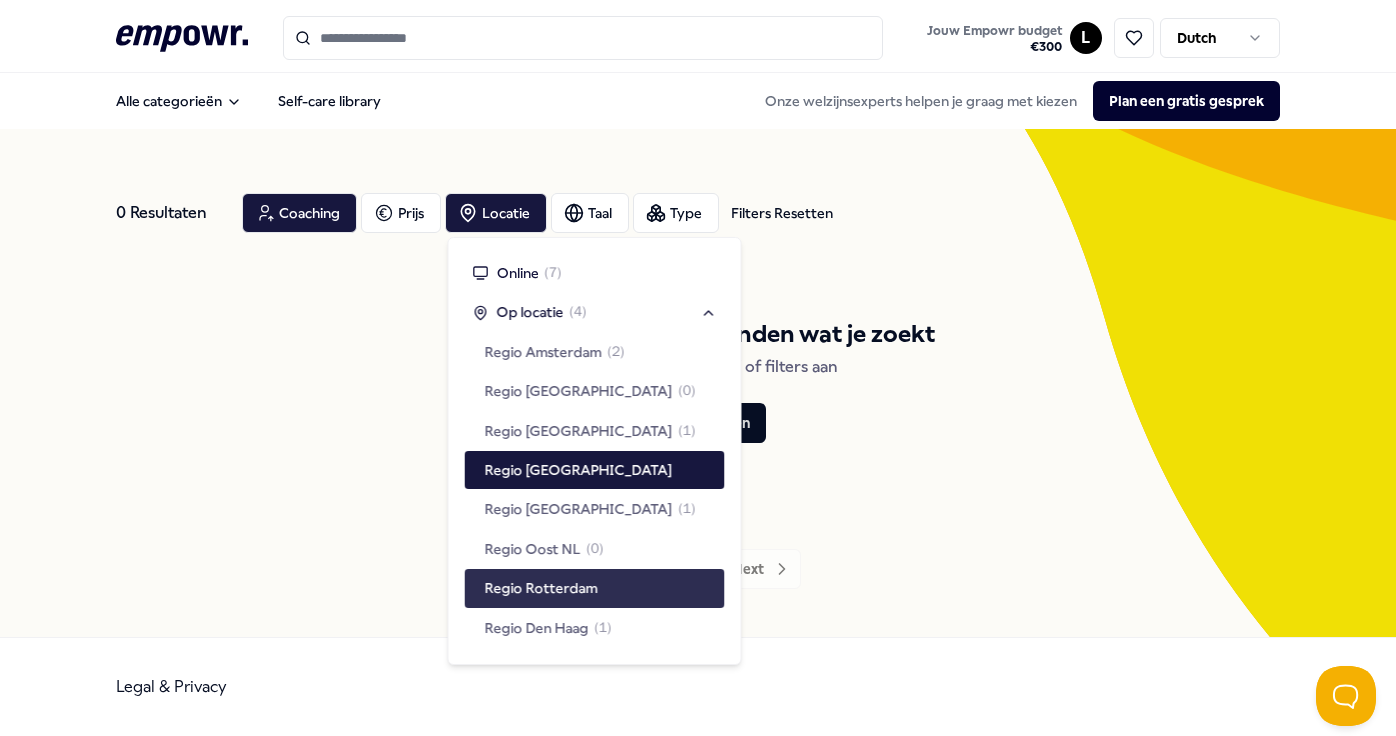 click on "Regio Rotterdam" at bounding box center [541, 588] 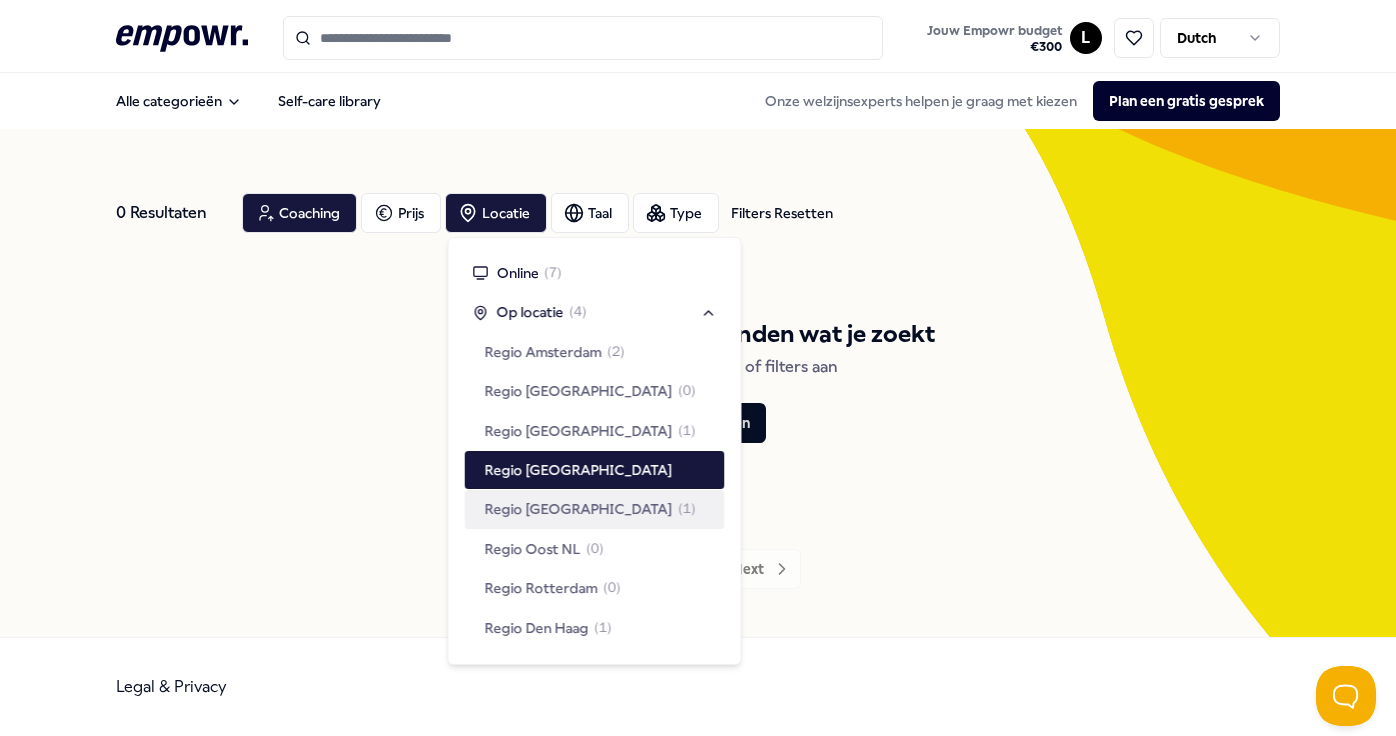 click on "We kunnen helaas niet vinden wat je zoekt Pas je zoekopdracht en / of filters aan Filters Resetten" at bounding box center [697, 379] 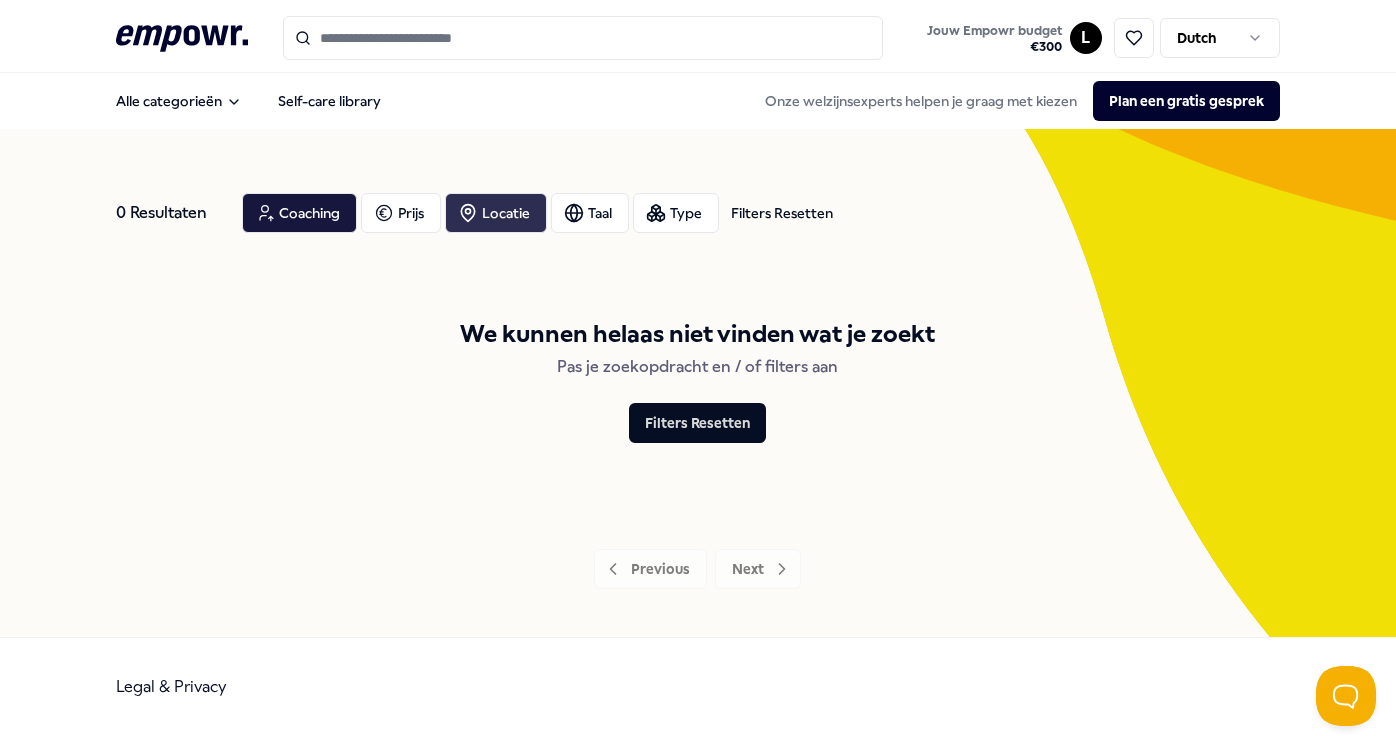 click on "Locatie" at bounding box center (496, 213) 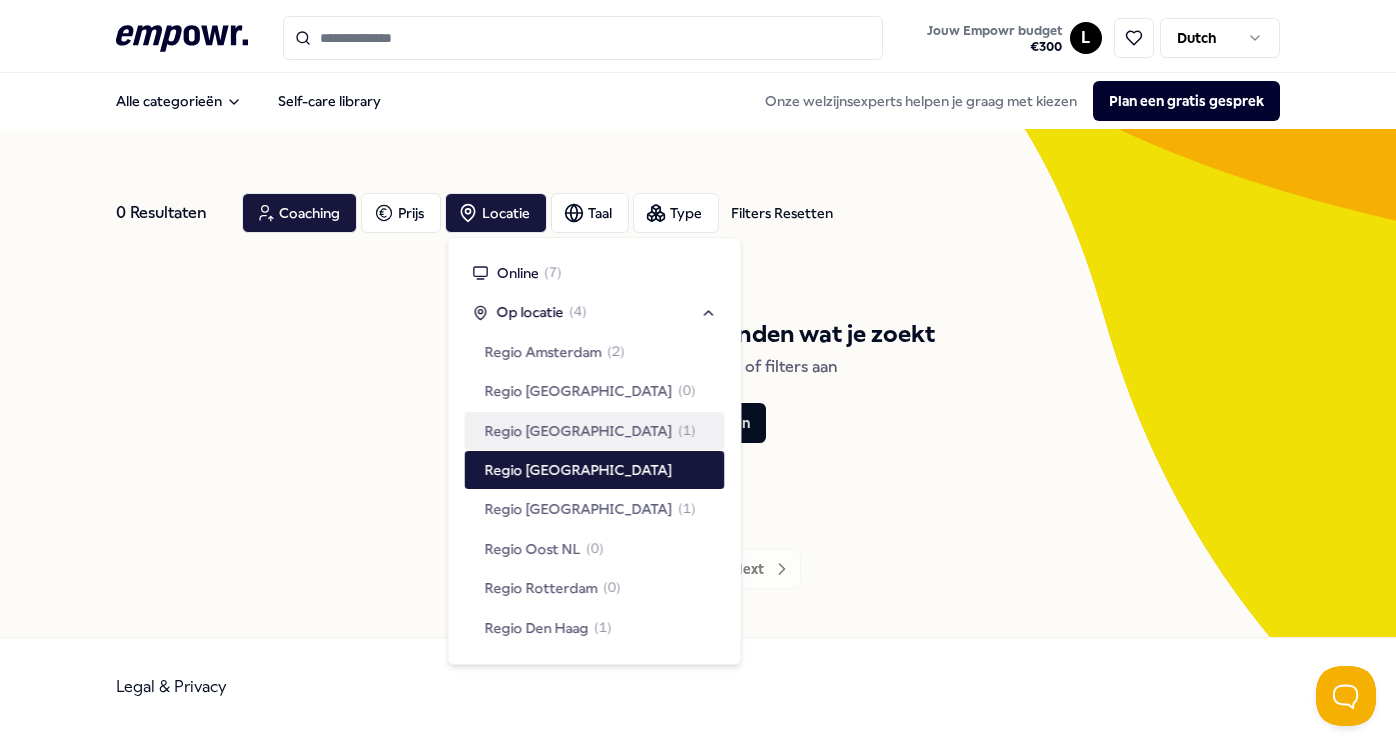 click on "Regio Utrecht" at bounding box center [579, 431] 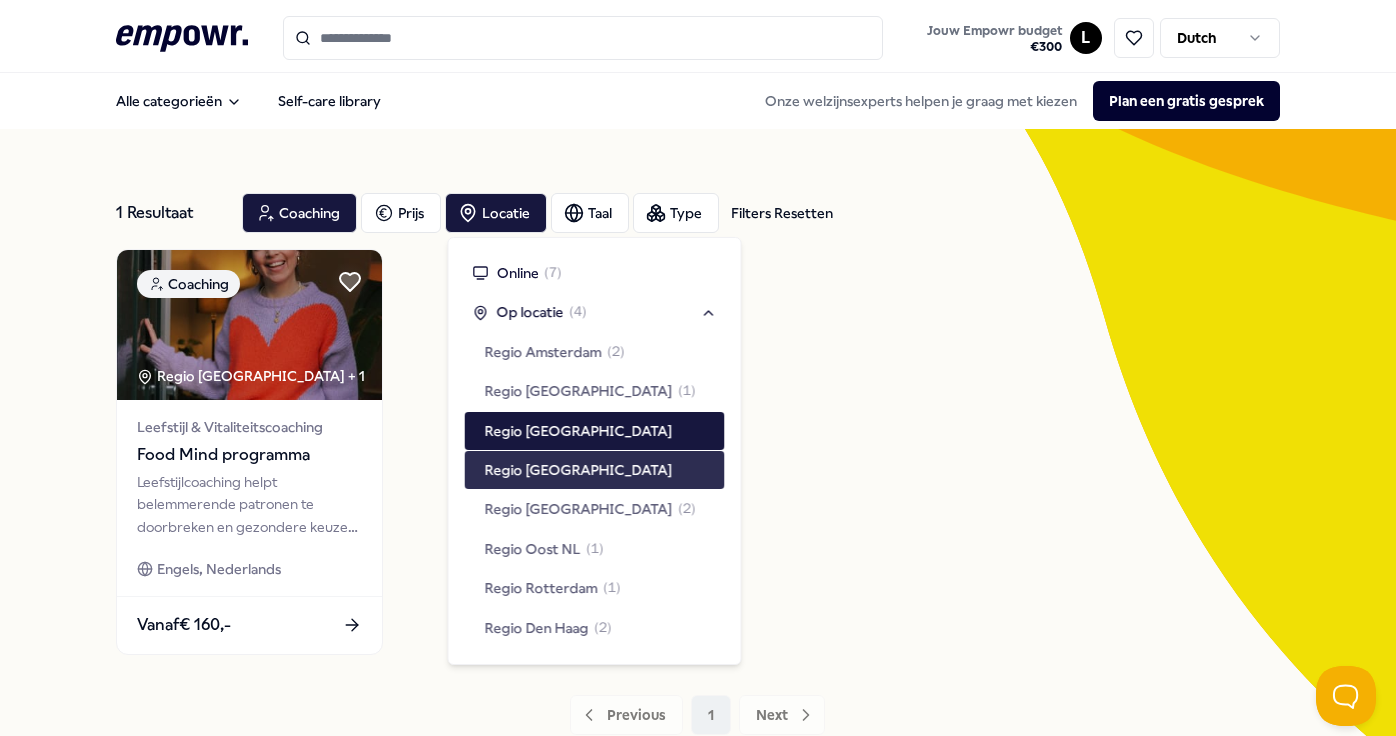click on "Regio  Zuid  NL" at bounding box center [579, 470] 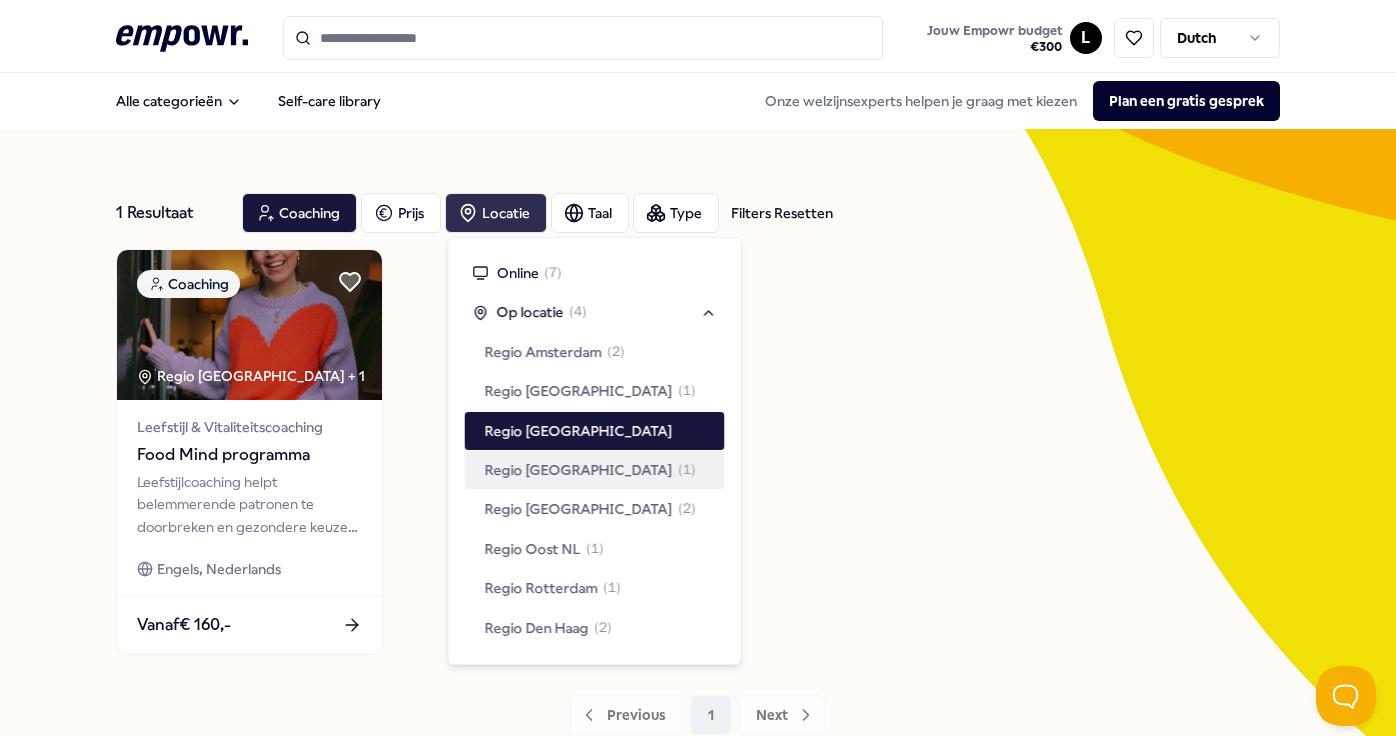 click on "Locatie" at bounding box center (496, 213) 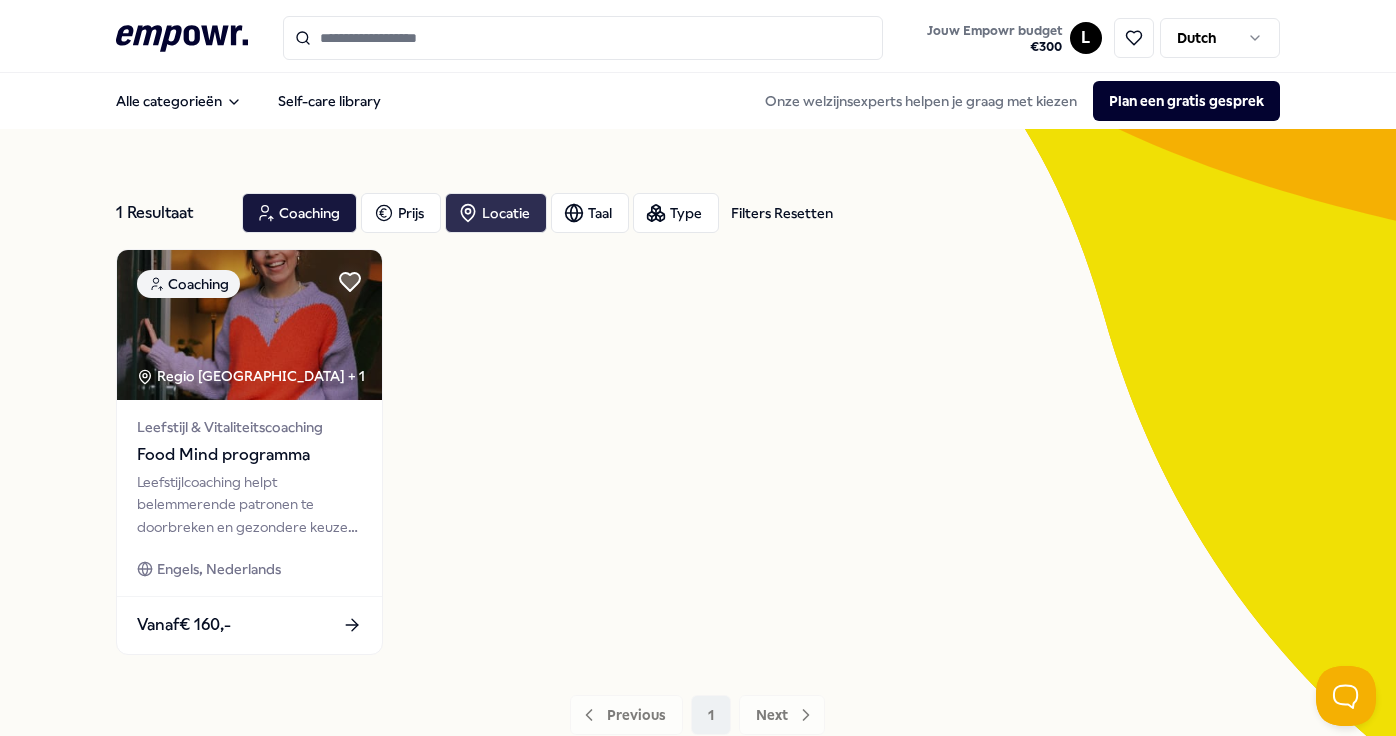 click on "Locatie" at bounding box center (496, 213) 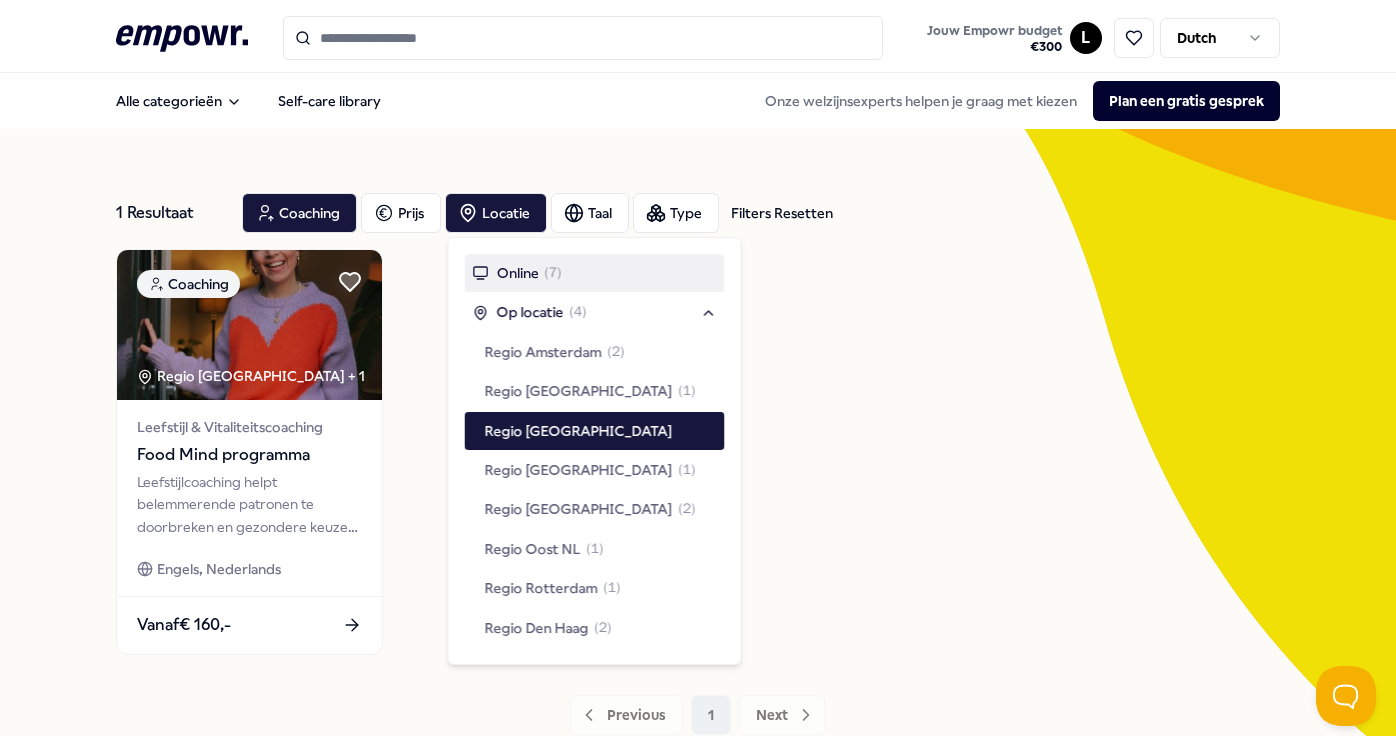 click on "Online  ( 7 )" at bounding box center (517, 273) 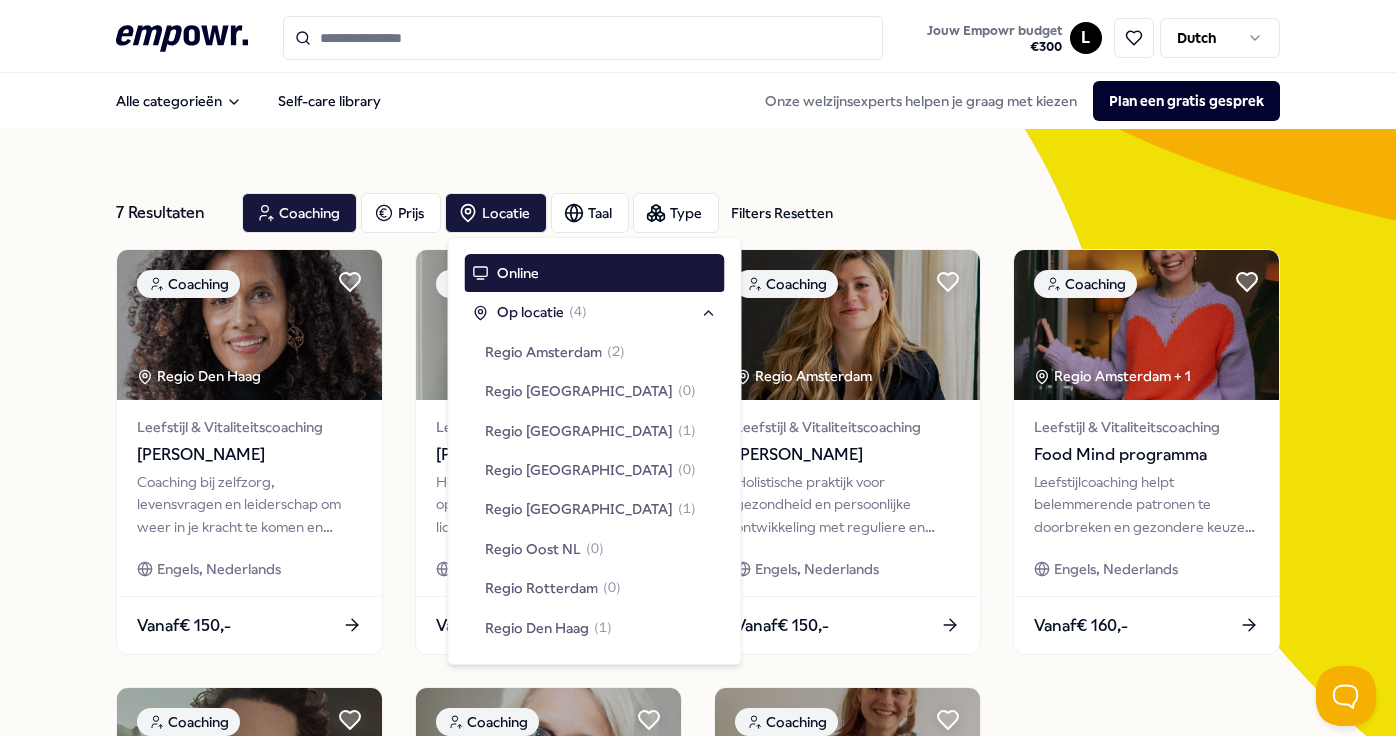 click on "Alle categorieën   Self-care library Onze welzijnsexperts helpen je graag met kiezen Plan een gratis gesprek" at bounding box center [697, 101] 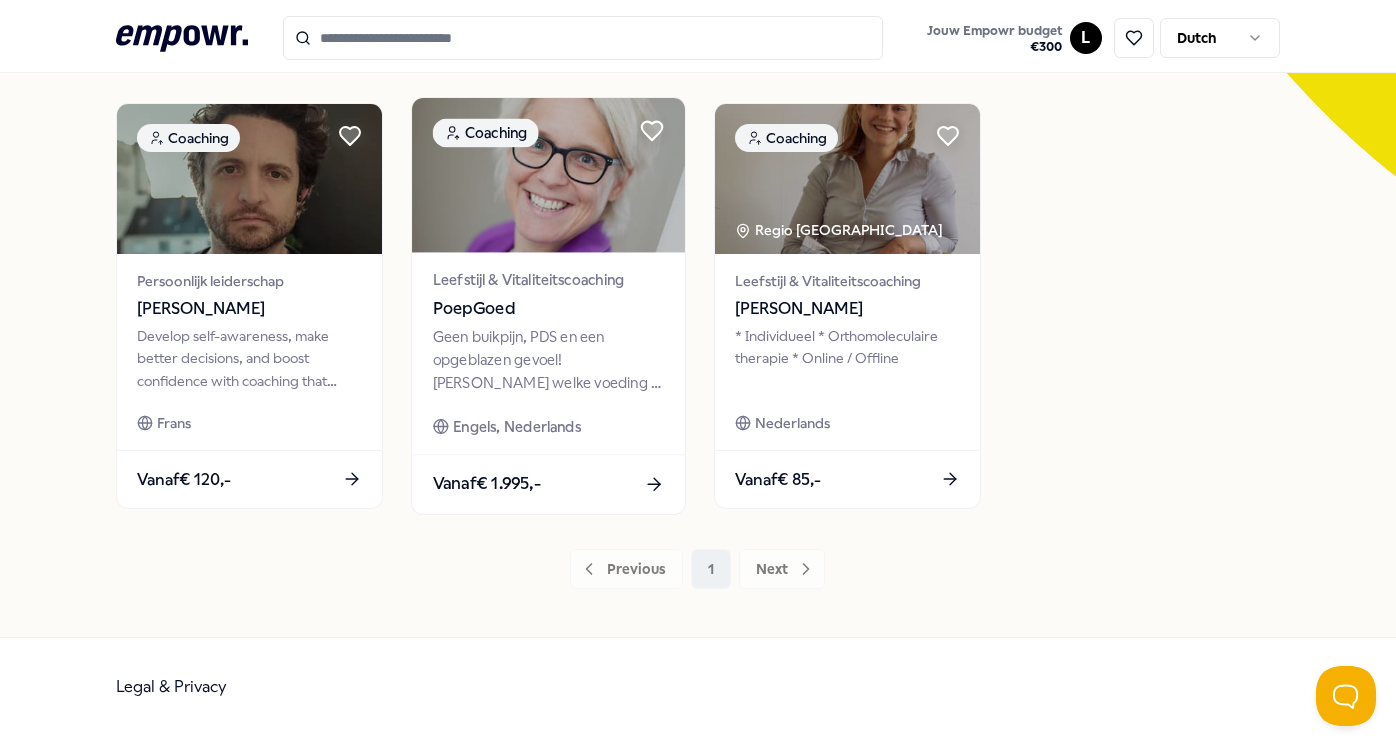 scroll, scrollTop: 0, scrollLeft: 0, axis: both 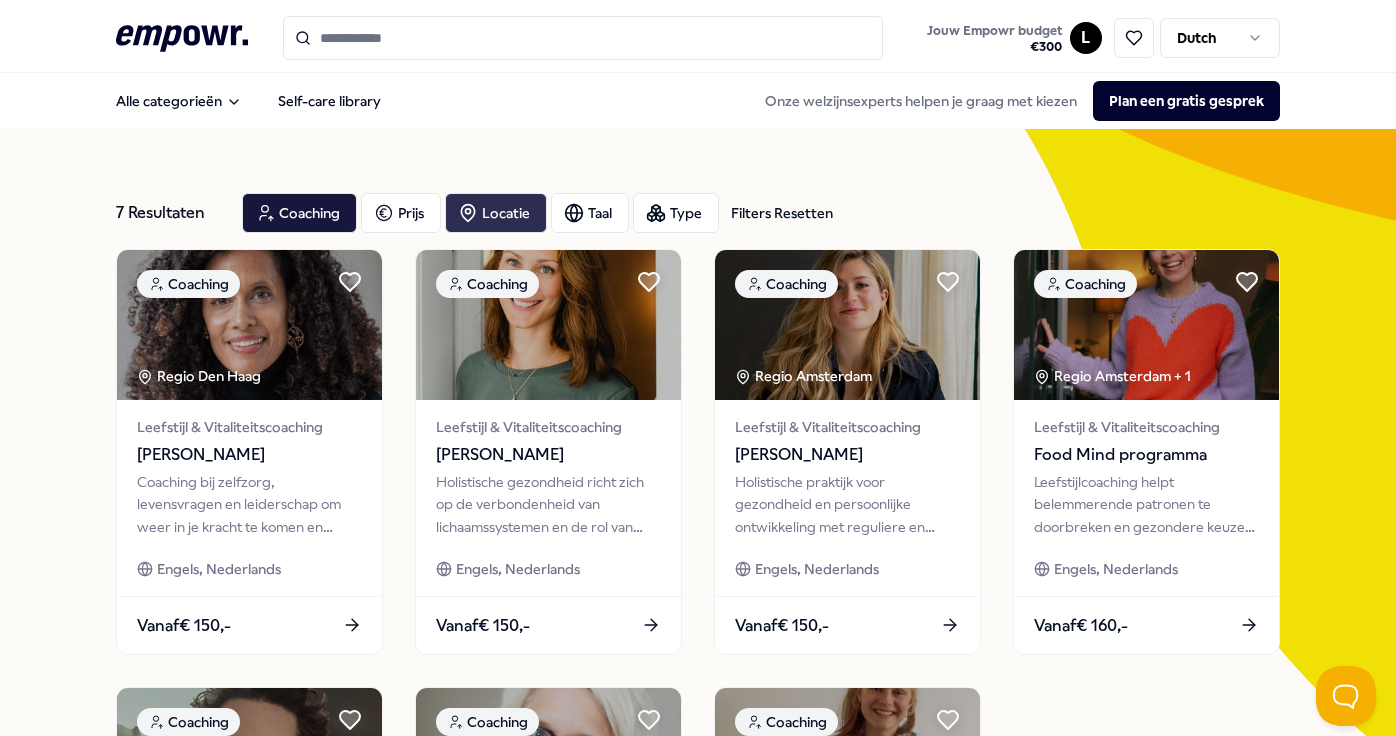 click on "Locatie" at bounding box center [496, 213] 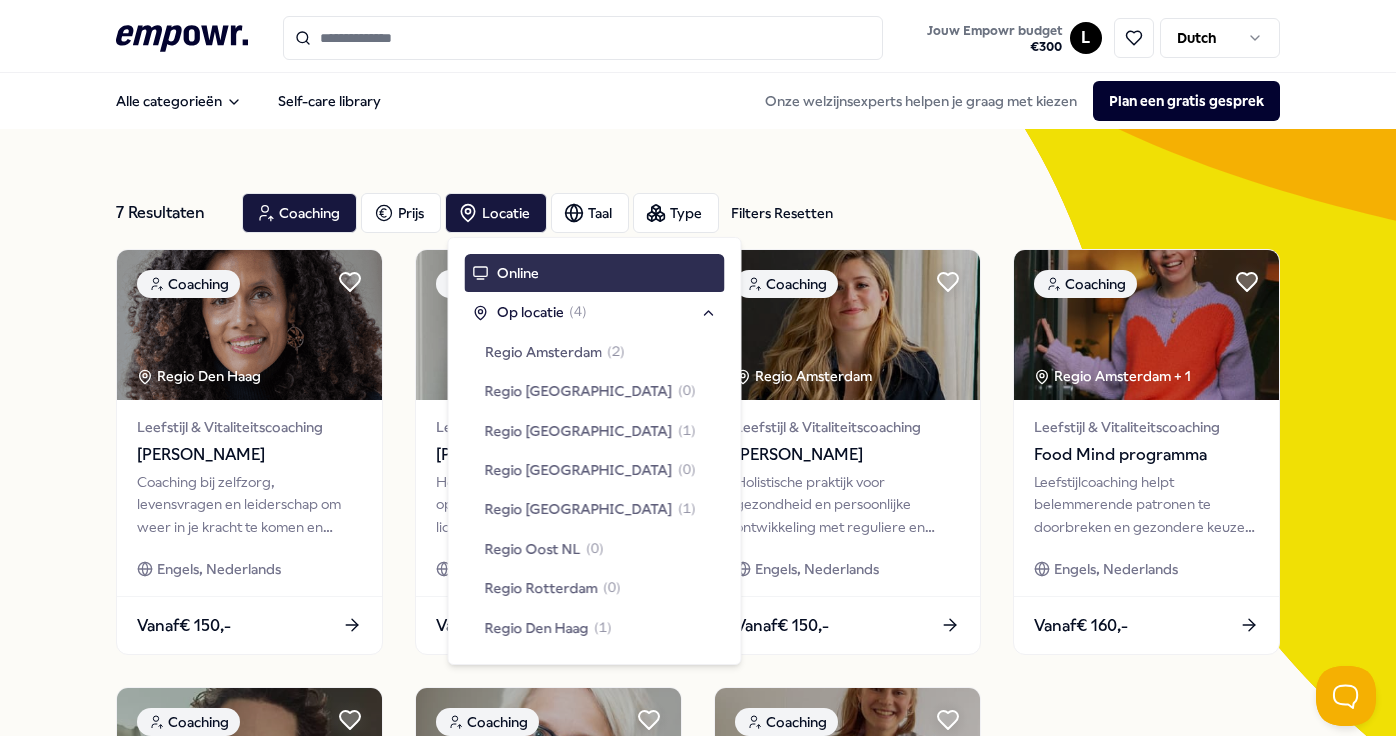 click on "Online" at bounding box center [518, 273] 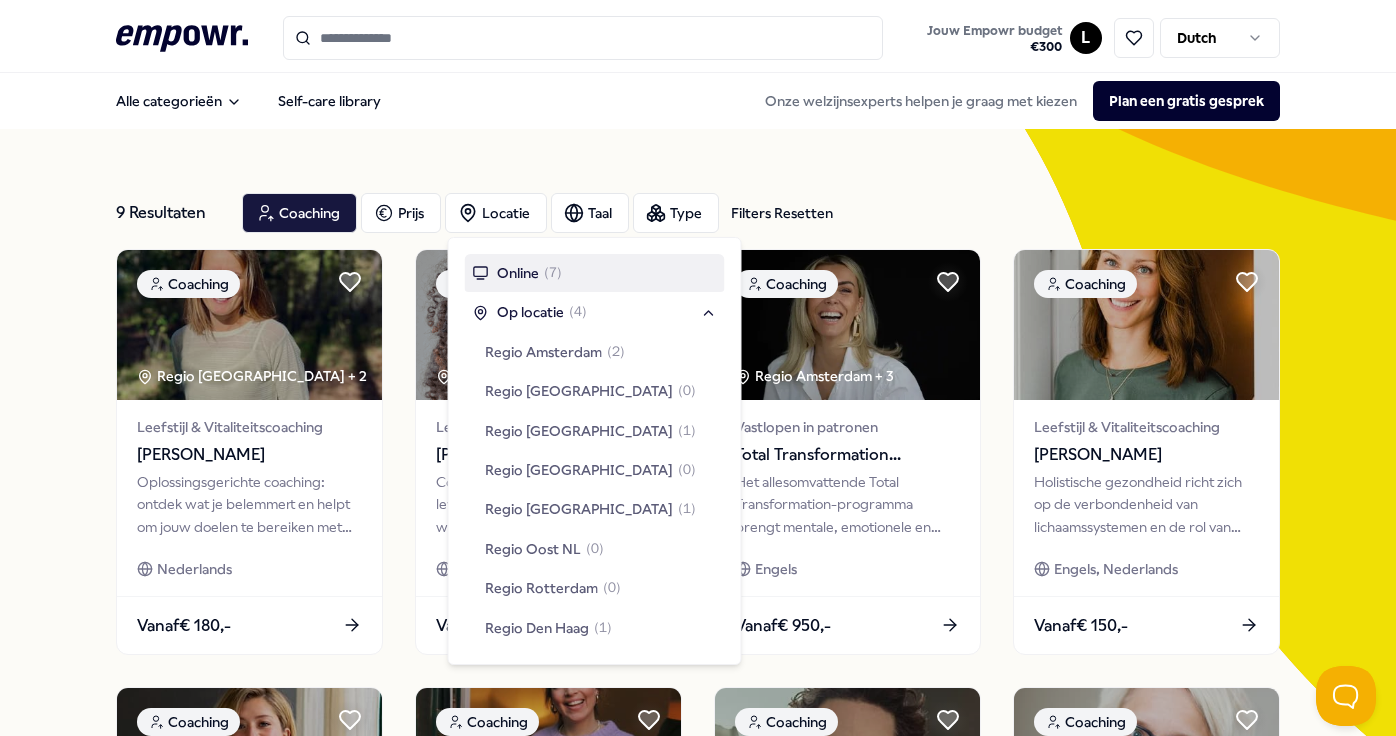 click on "Online" at bounding box center (518, 273) 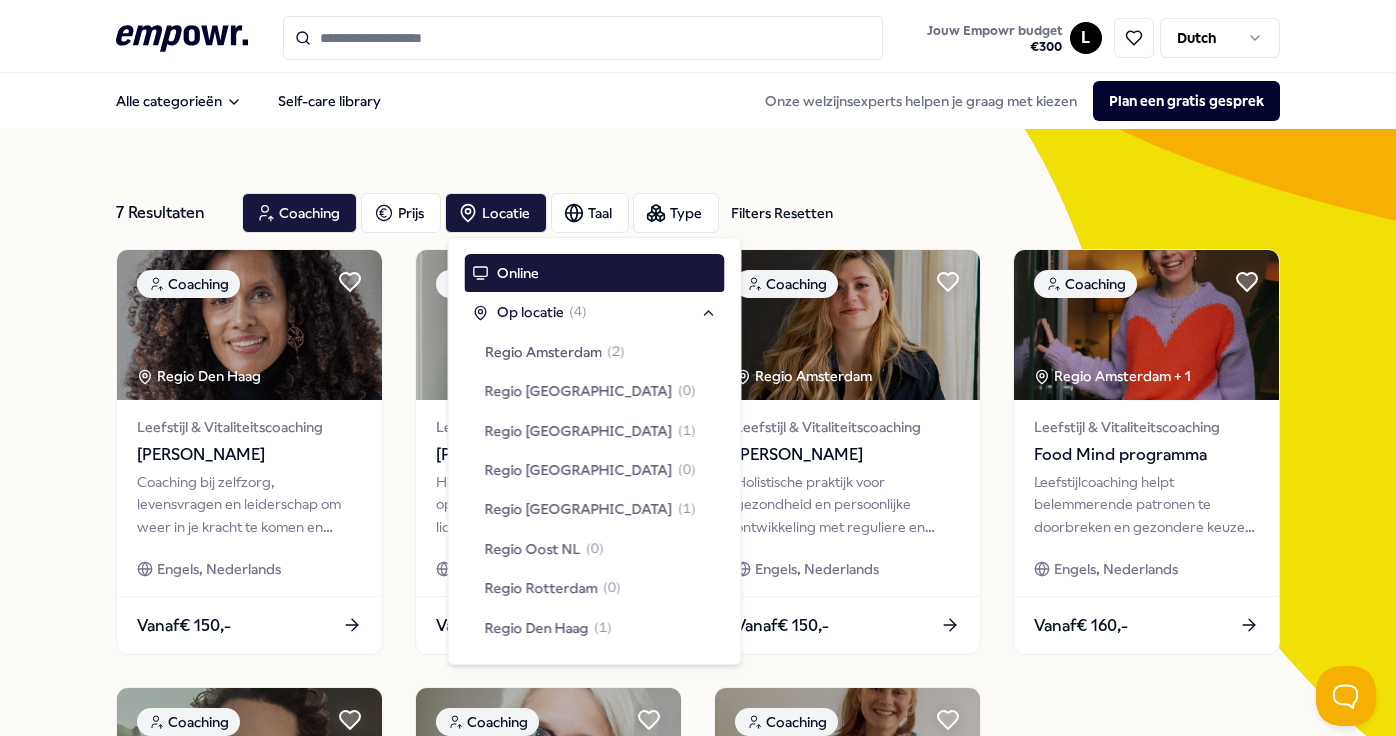 click on ".empowr-logo_svg__cls-1{fill:#03032f} Jouw Empowr budget € 300 L Dutch" at bounding box center [698, 36] 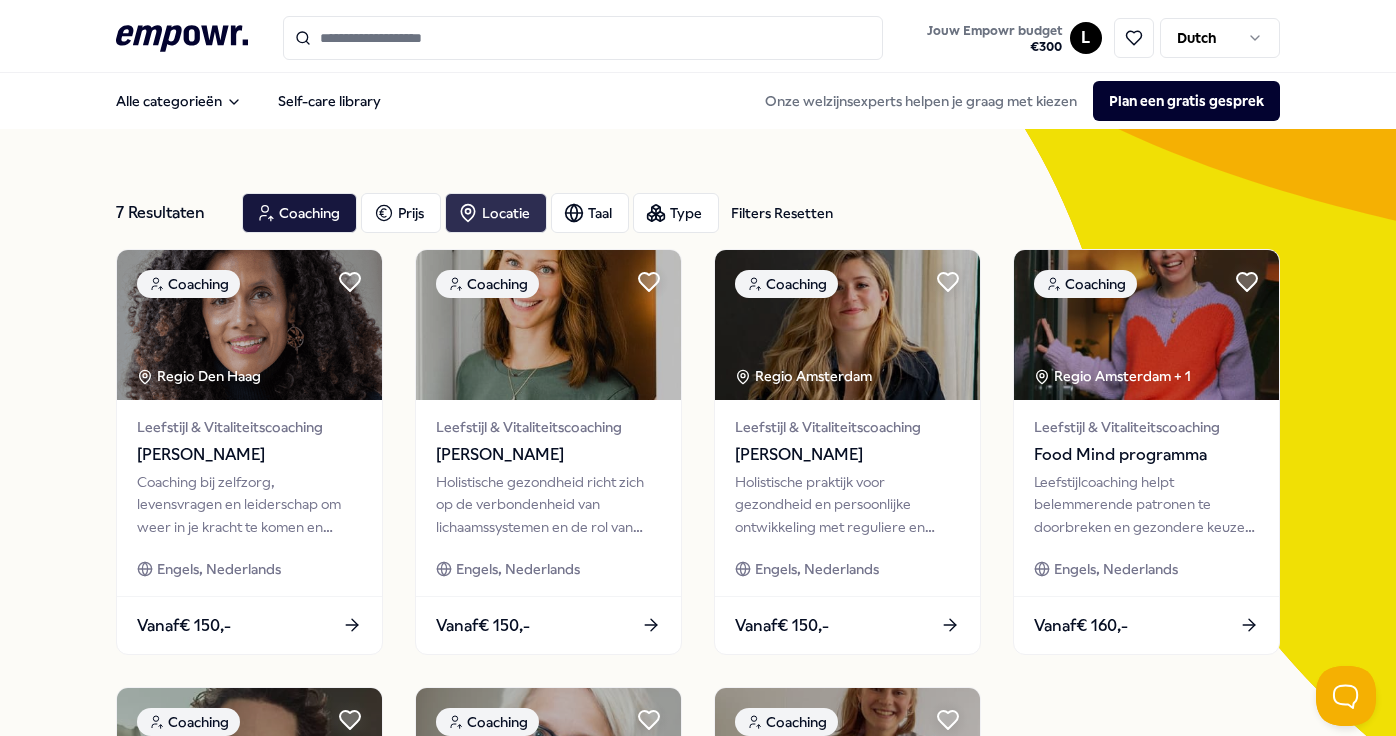 click on "Locatie" at bounding box center (496, 213) 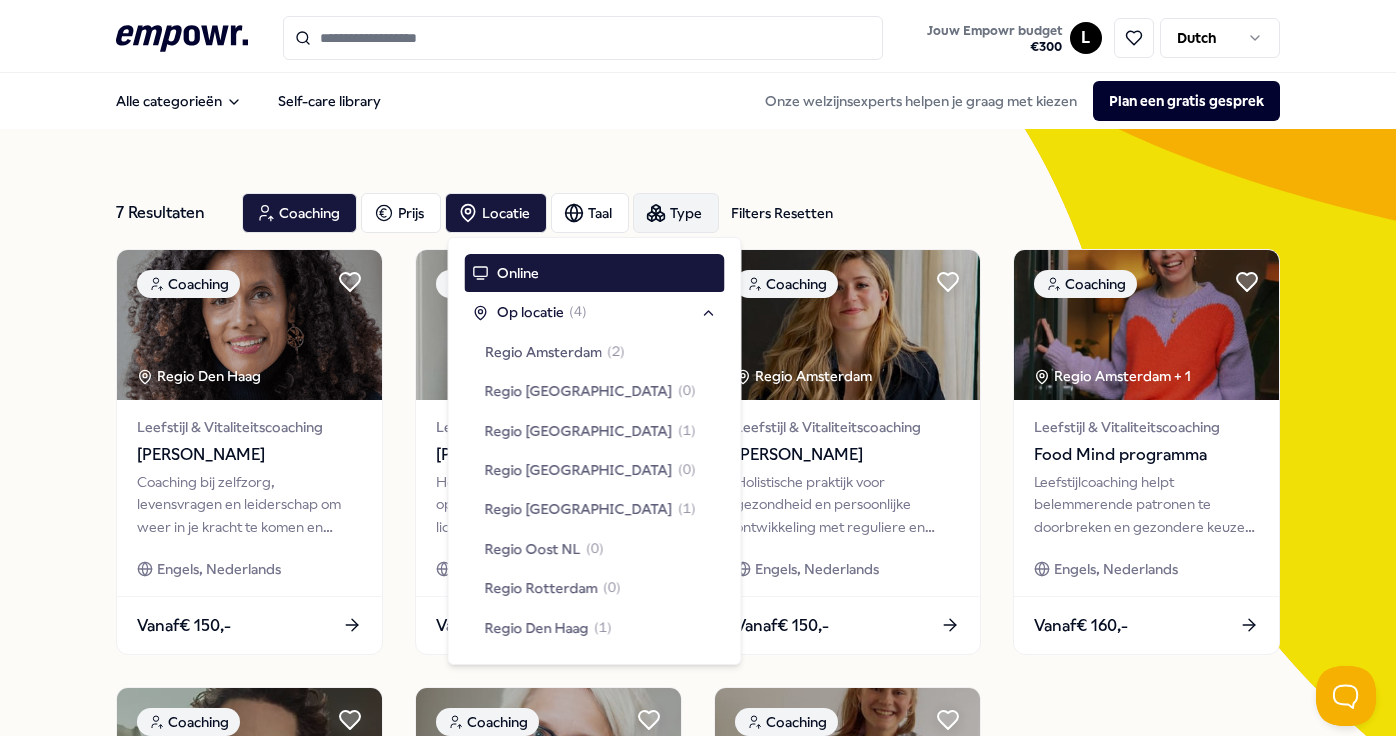 click on "Type" at bounding box center [676, 213] 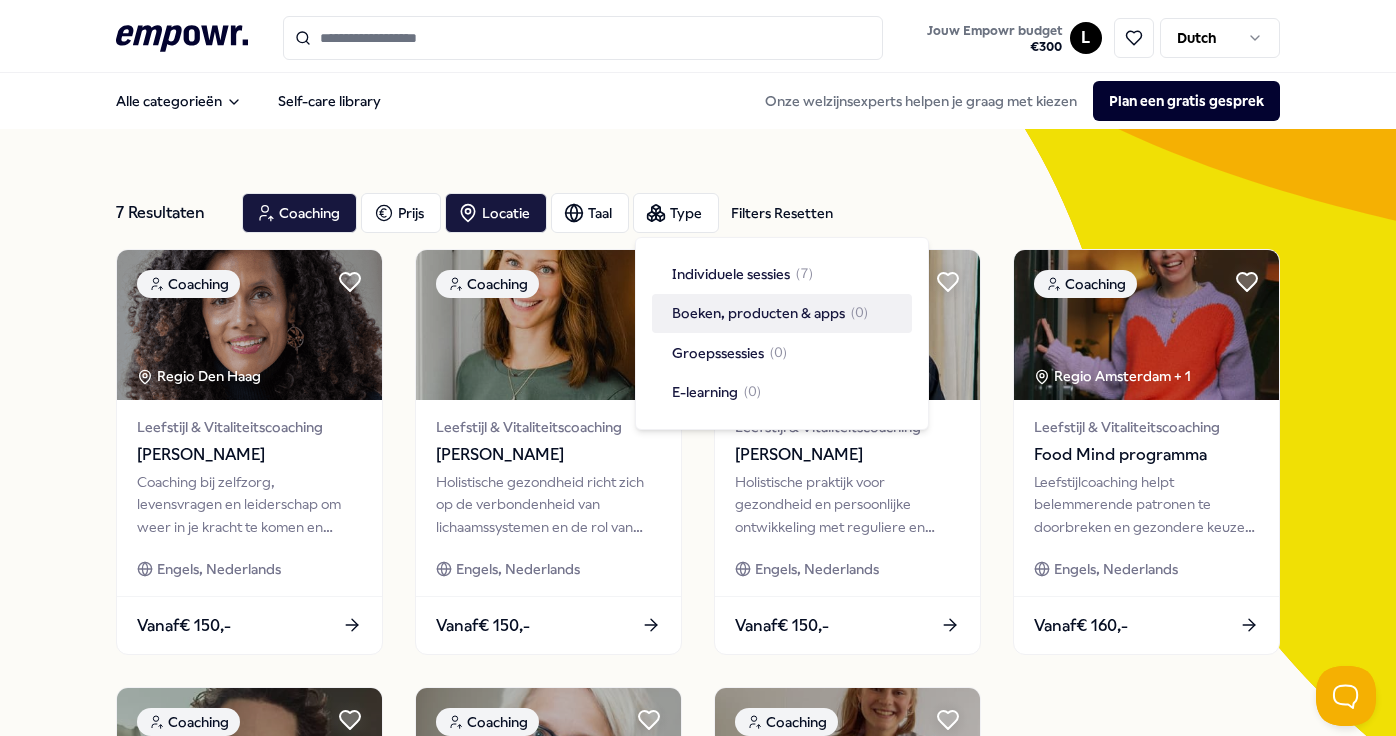 click on "Boeken, producten & apps" at bounding box center [758, 313] 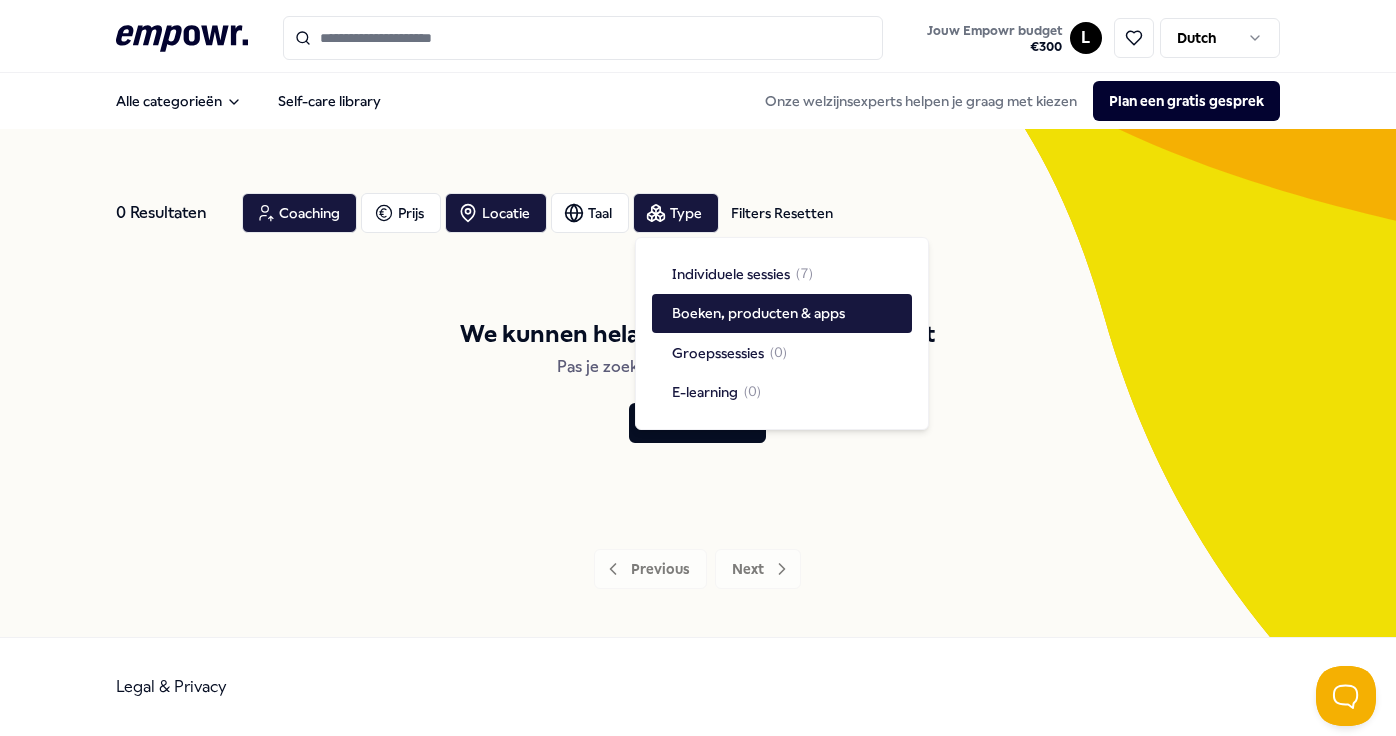 click on "0 Resultaten Filters Resetten Coaching Prijs Locatie Taal Type Filters Resetten We kunnen helaas niet vinden wat je zoekt Pas je zoekopdracht en / of filters aan Filters Resetten Previous Next" at bounding box center (697, 383) 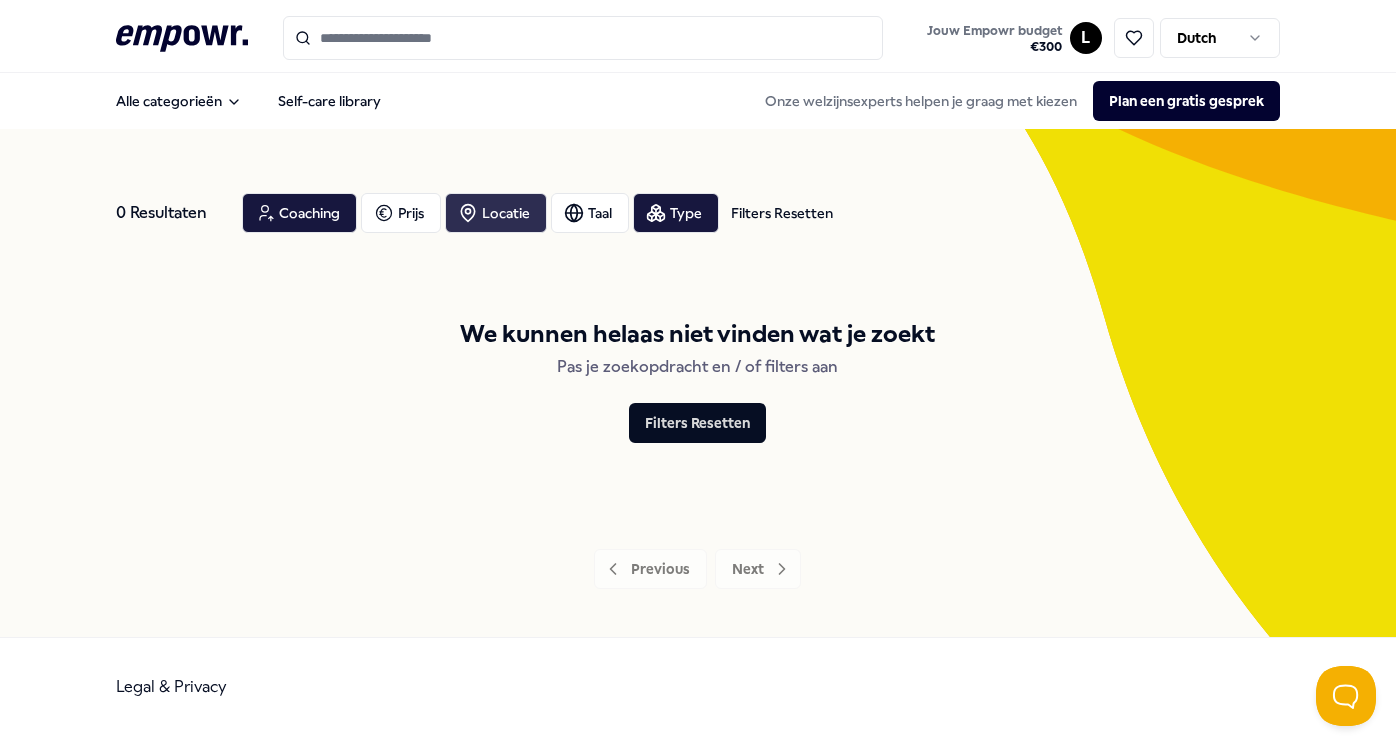click on "Locatie" at bounding box center [496, 213] 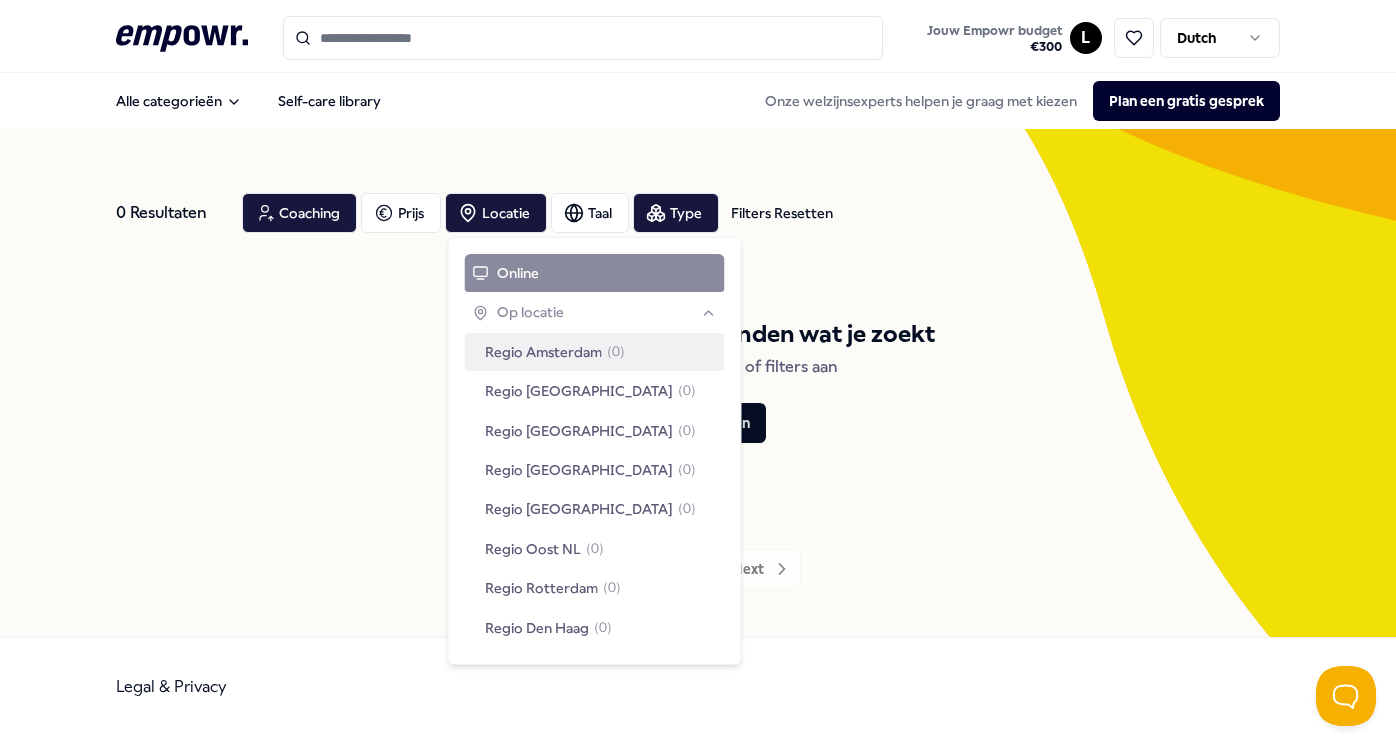 click on "Online  Op locatie Regio Amsterdam  ( 0 ) Regio  West  NL  ( 0 ) Regio Utrecht  ( 0 ) Regio  Zuid  NL  ( 0 ) Regio Noord NL  ( 0 ) Regio Oost NL  ( 0 ) Regio Rotterdam  ( 0 ) Regio Den Haag  ( 0 )" at bounding box center (595, 450) 